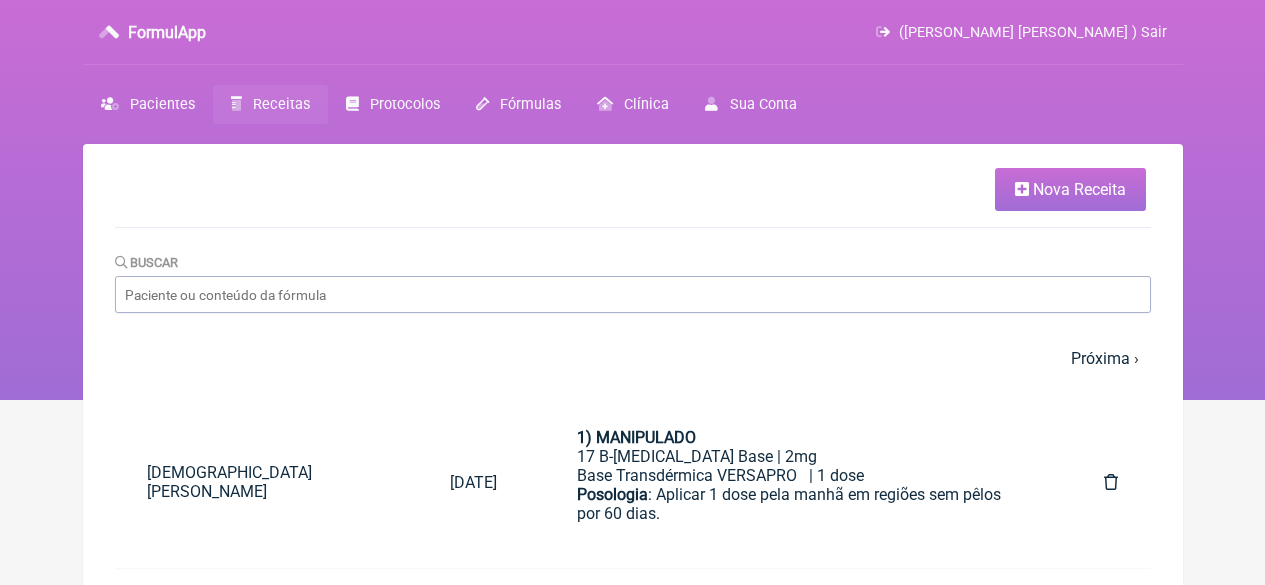 scroll, scrollTop: 0, scrollLeft: 0, axis: both 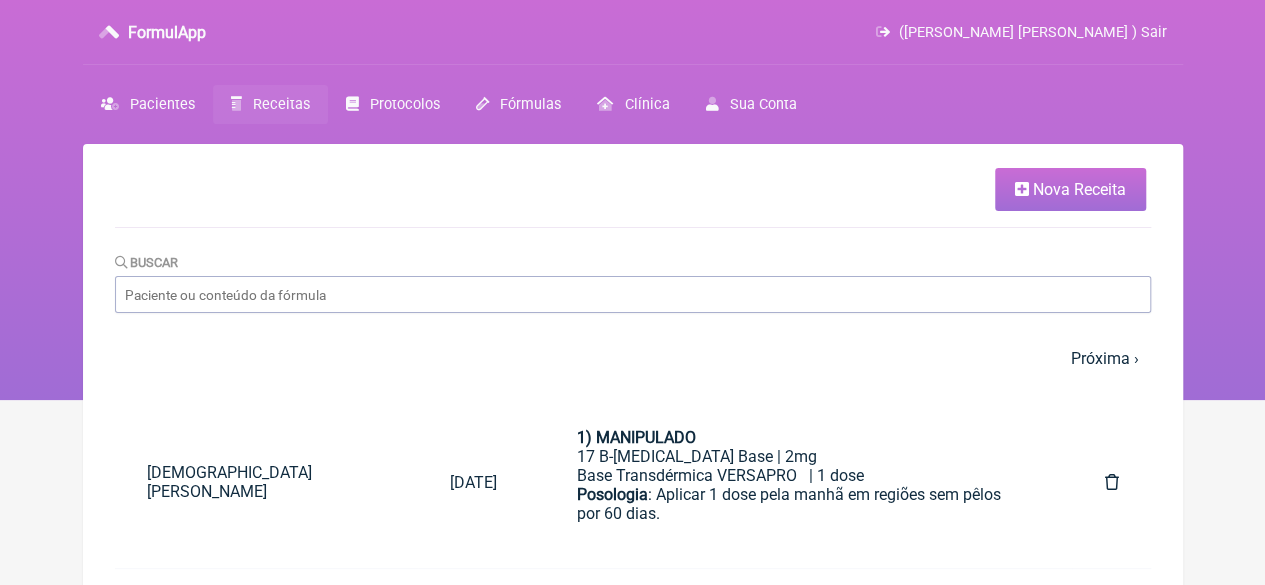 click on "Nova Receita" at bounding box center (1079, 189) 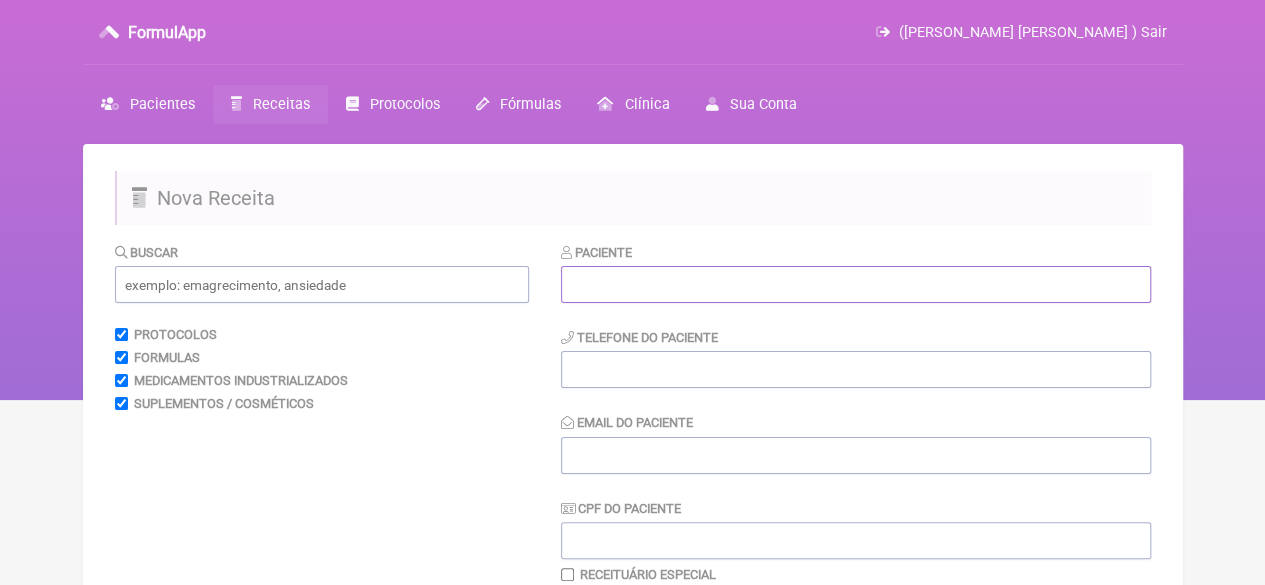 click at bounding box center (856, 284) 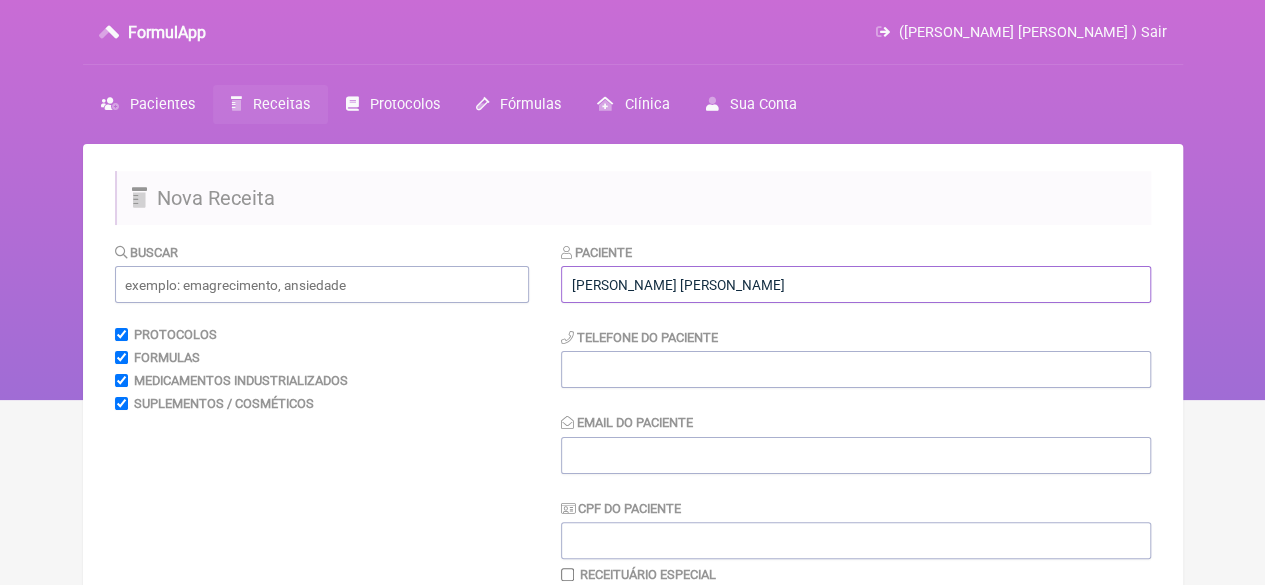 type on "LIVIA MARIA OPPENHEIMER ESTEVES" 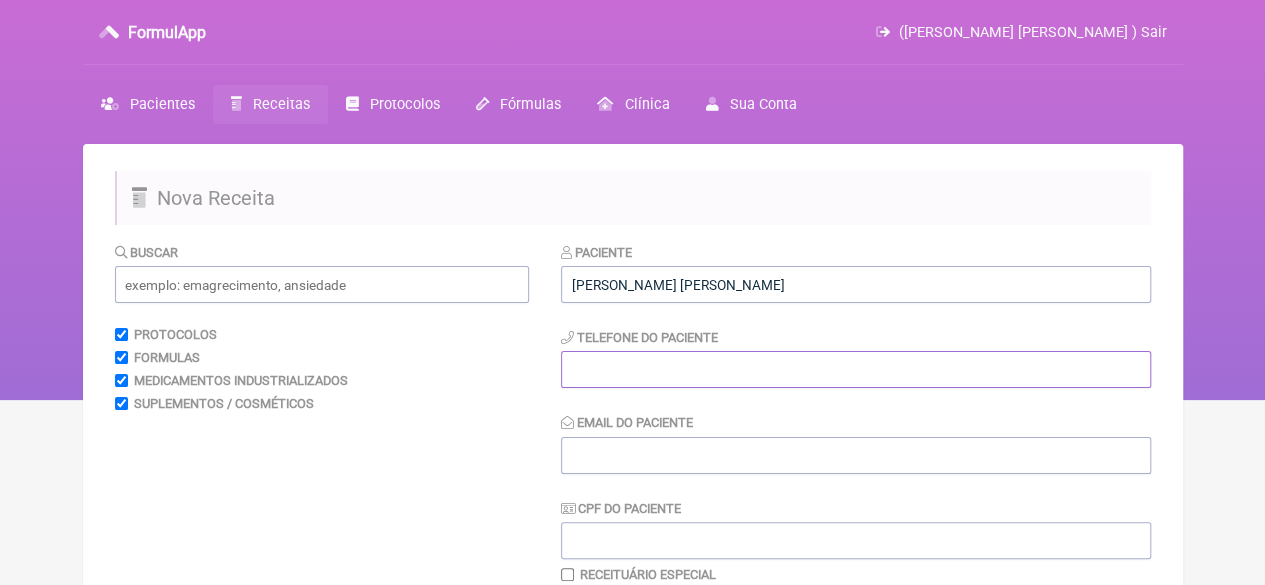 click at bounding box center (856, 369) 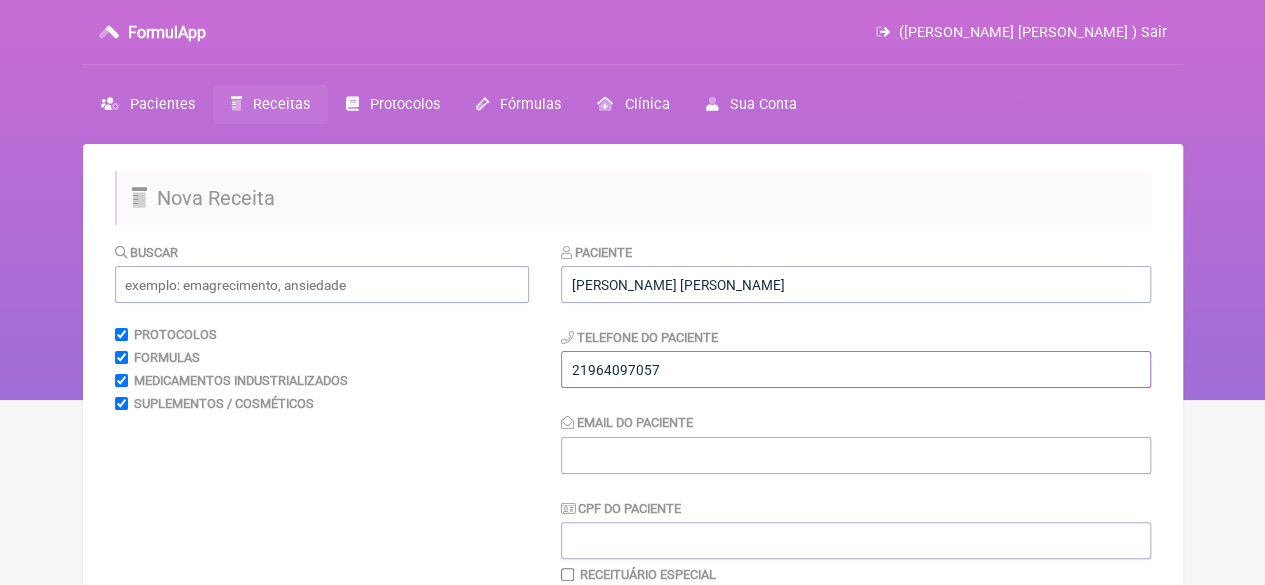 type on "21964097057" 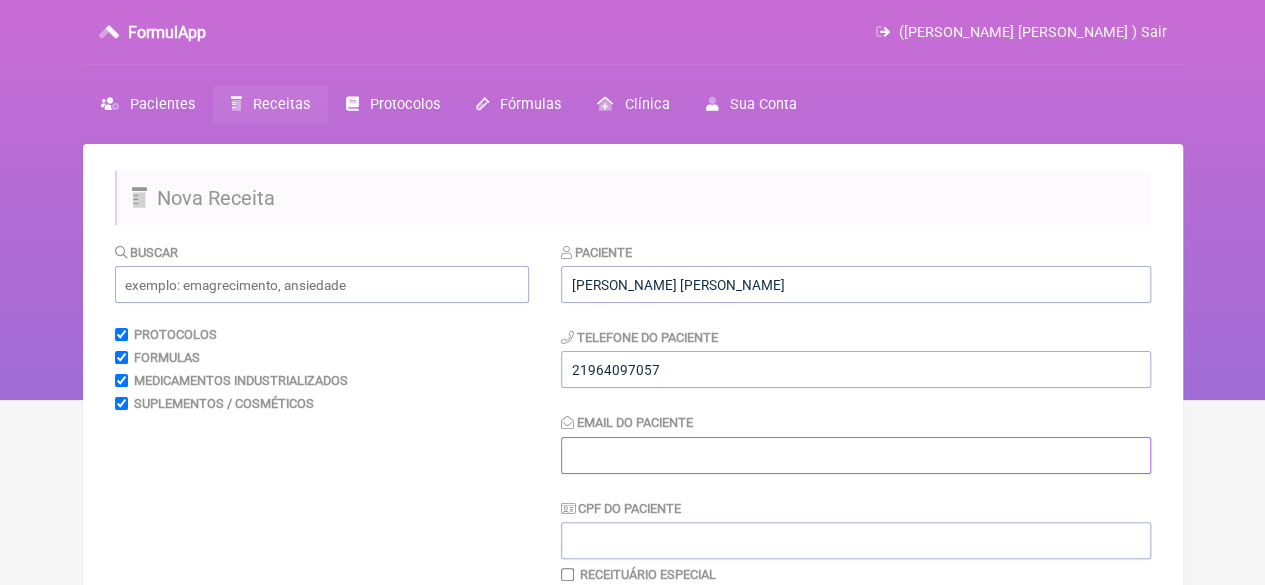 click on "Email do Paciente" at bounding box center (856, 455) 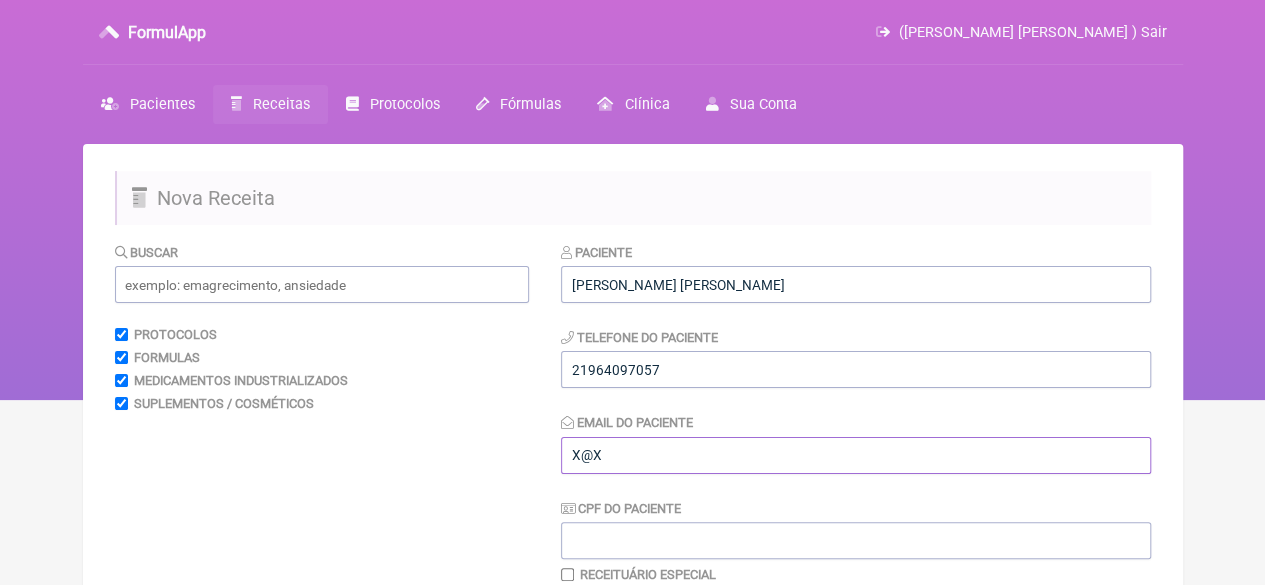 type on "X@X" 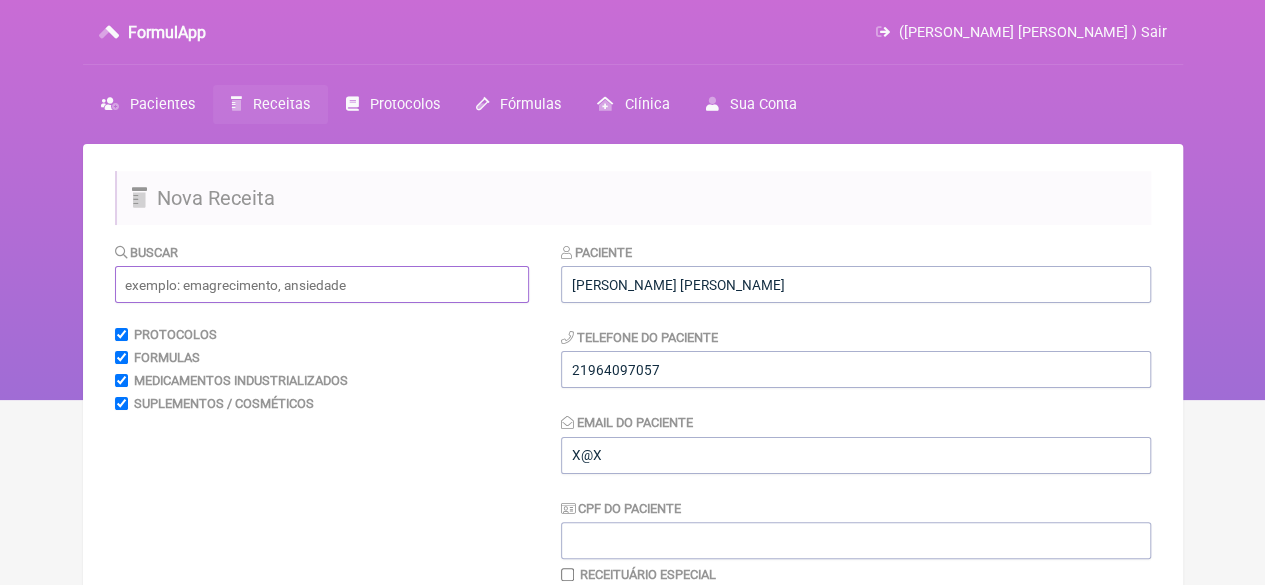 click at bounding box center [322, 284] 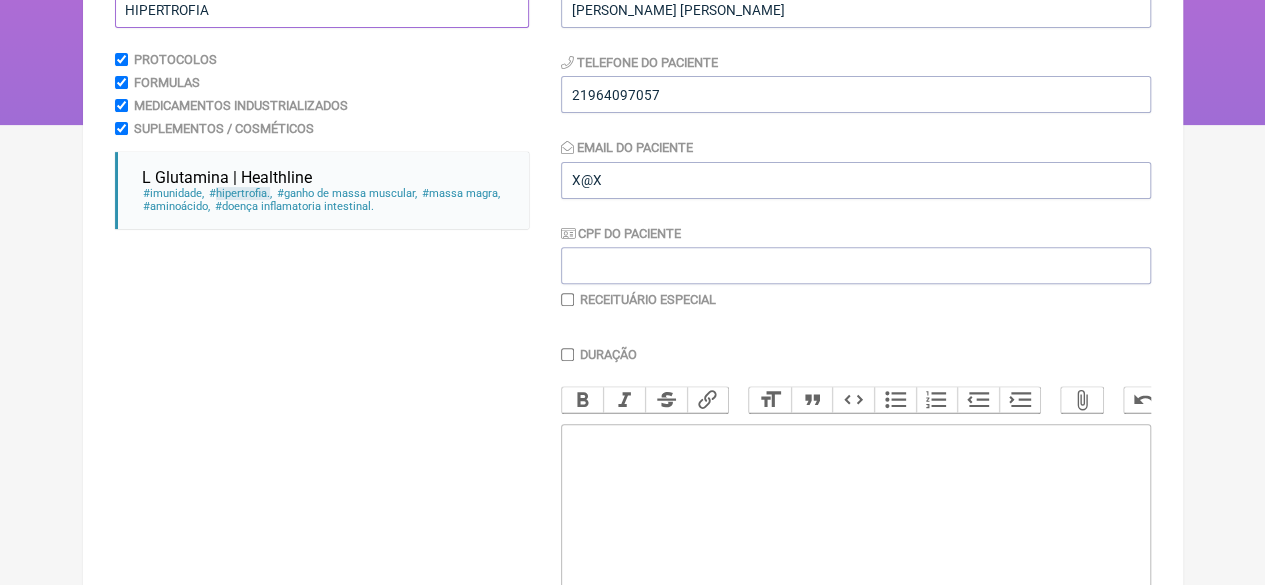 scroll, scrollTop: 300, scrollLeft: 0, axis: vertical 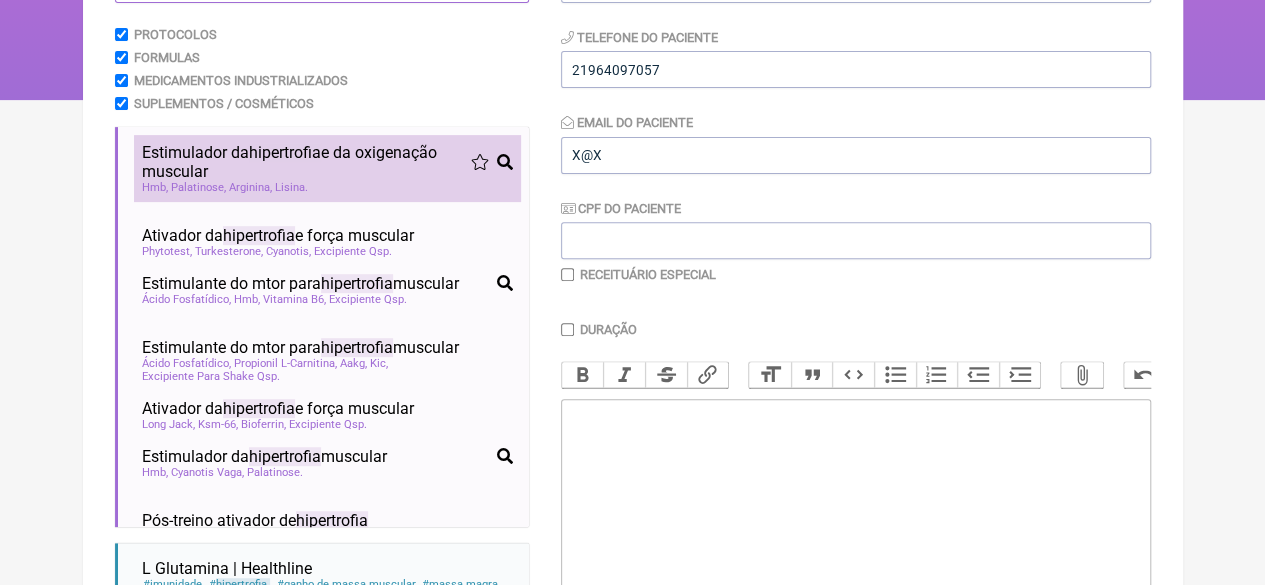 type on "HIPERTROFIA" 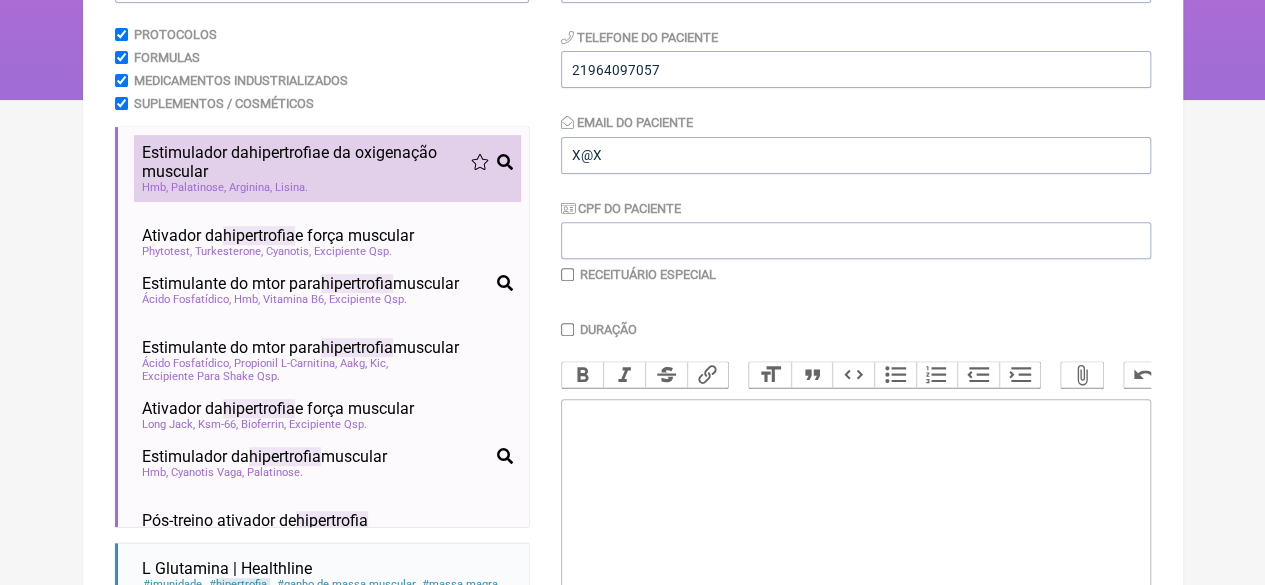 drag, startPoint x: 274, startPoint y: 178, endPoint x: 276, endPoint y: 188, distance: 10.198039 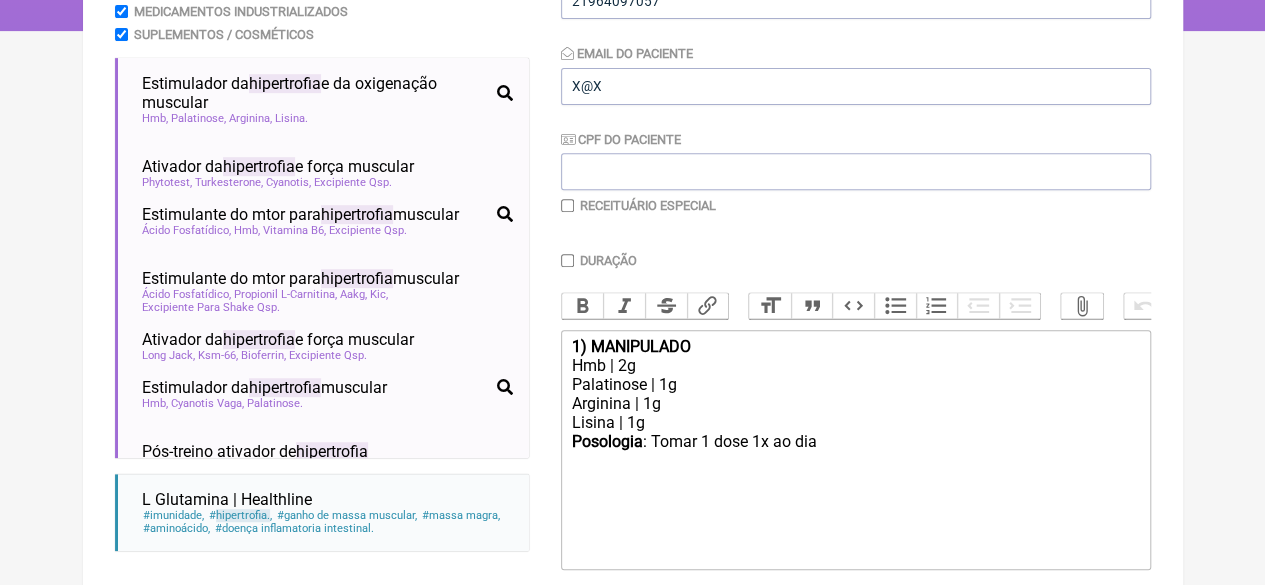 scroll, scrollTop: 400, scrollLeft: 0, axis: vertical 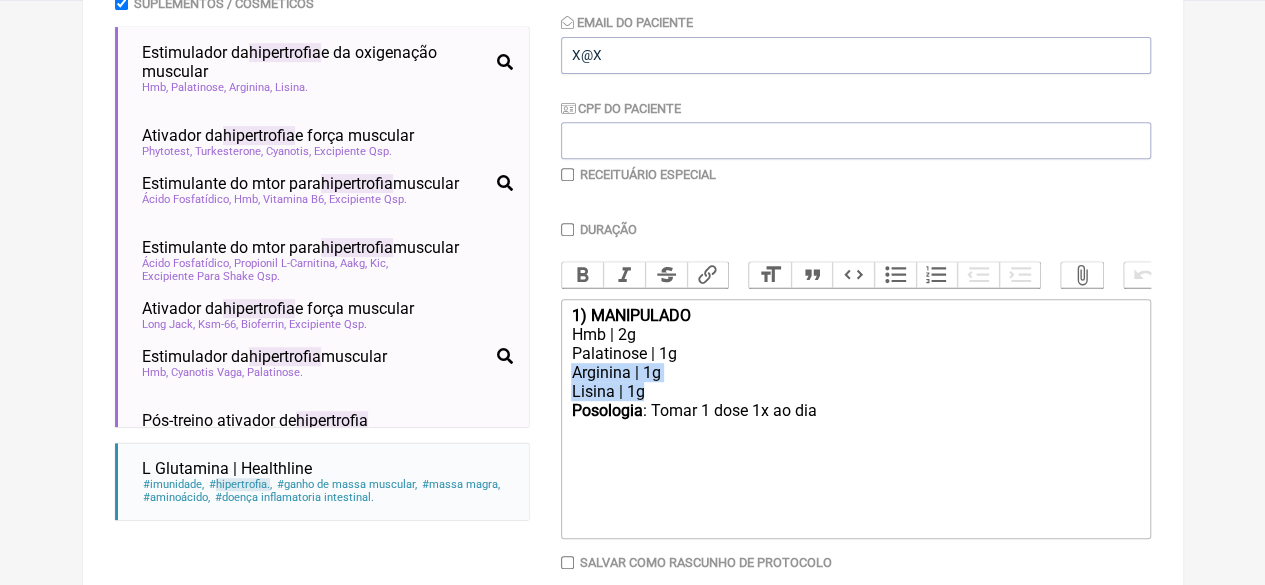 drag, startPoint x: 656, startPoint y: 413, endPoint x: 564, endPoint y: 388, distance: 95.33625 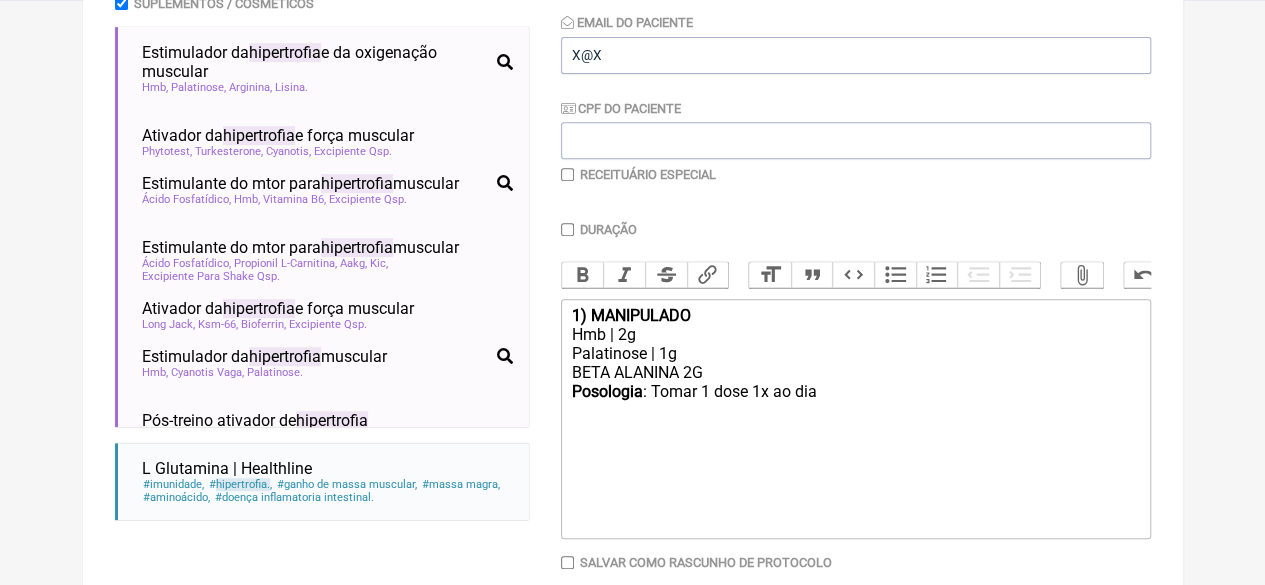 click on "Posologia : Tomar 1 dose 1x ao dia ㅤ" 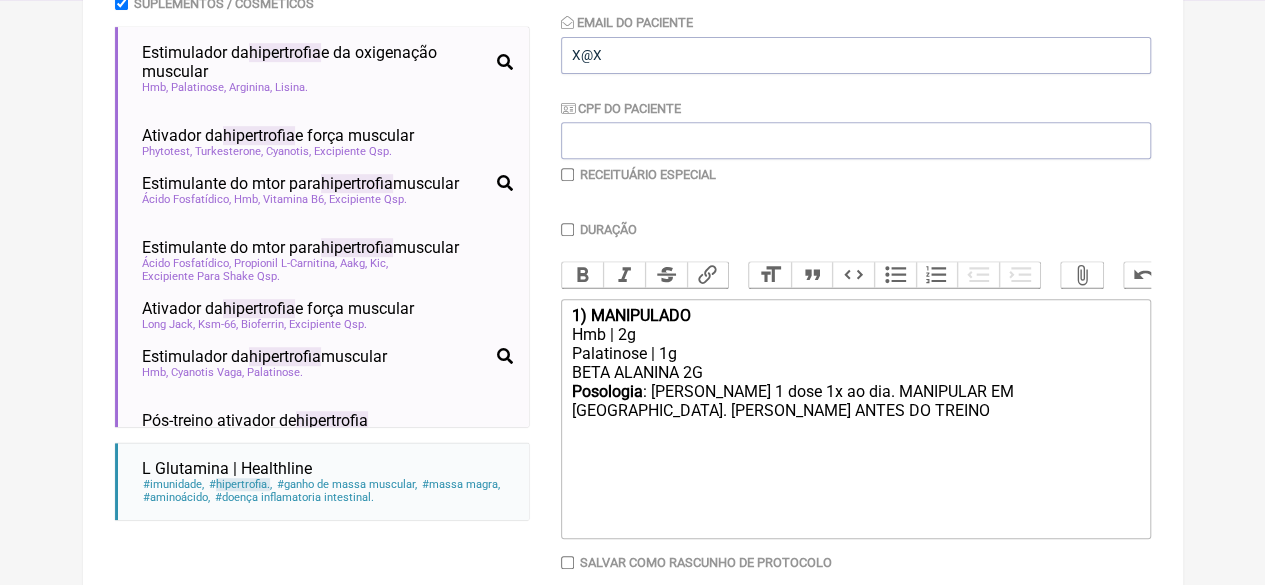 click on "BETA ALANINA 2G" 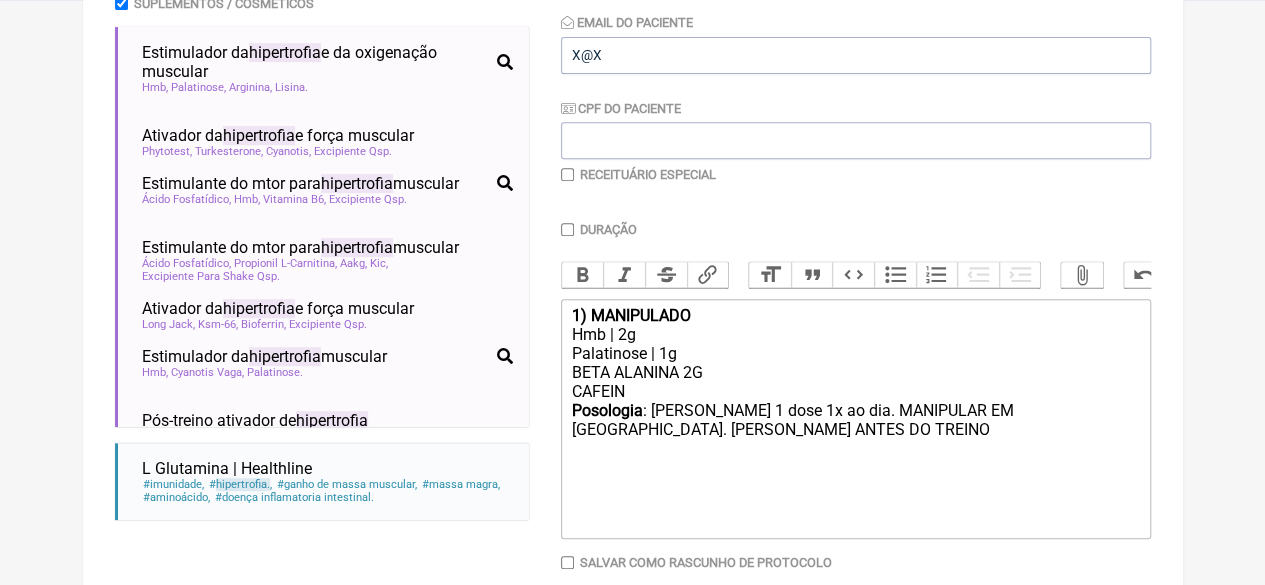 type on "<div><strong>1) MANIPULADO</strong></div><div>Hmb | 2g</div><div>Palatinose | 1g</div><div>BETA ALANINA 2G&nbsp;<br>CAFEINA&nbsp;</div><div><strong>Posologia</strong>: Tomar 1 dose 1x ao dia. MANIPULAR EM SACHE. TOMAR ANTES DO TREINO&nbsp; ㅤ<br><br></div>" 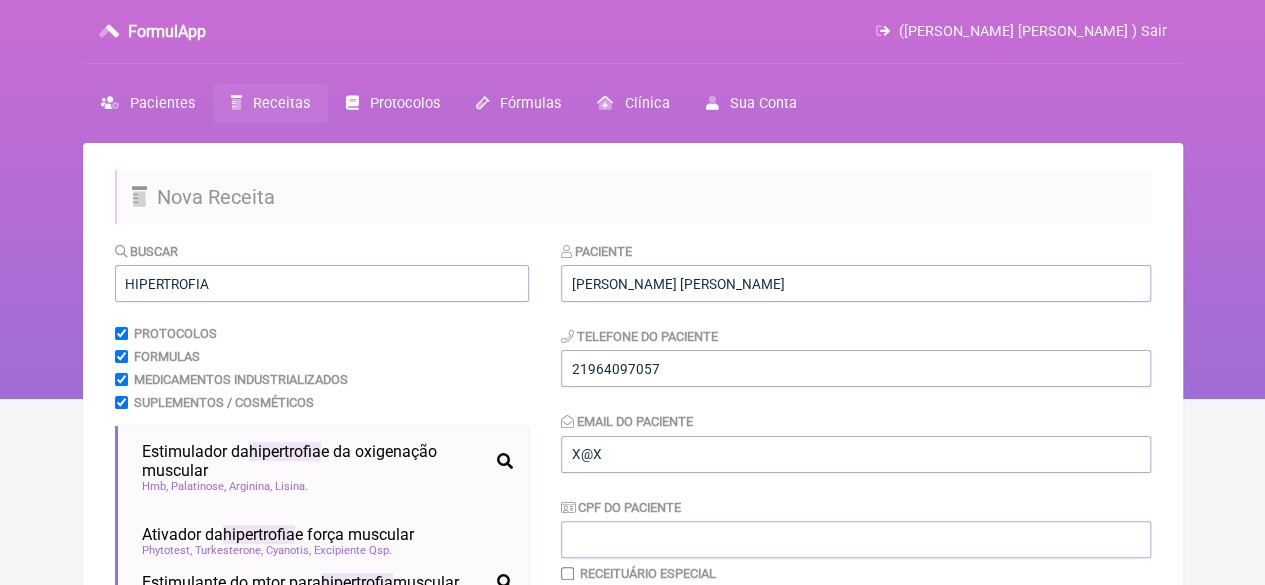 scroll, scrollTop: 0, scrollLeft: 0, axis: both 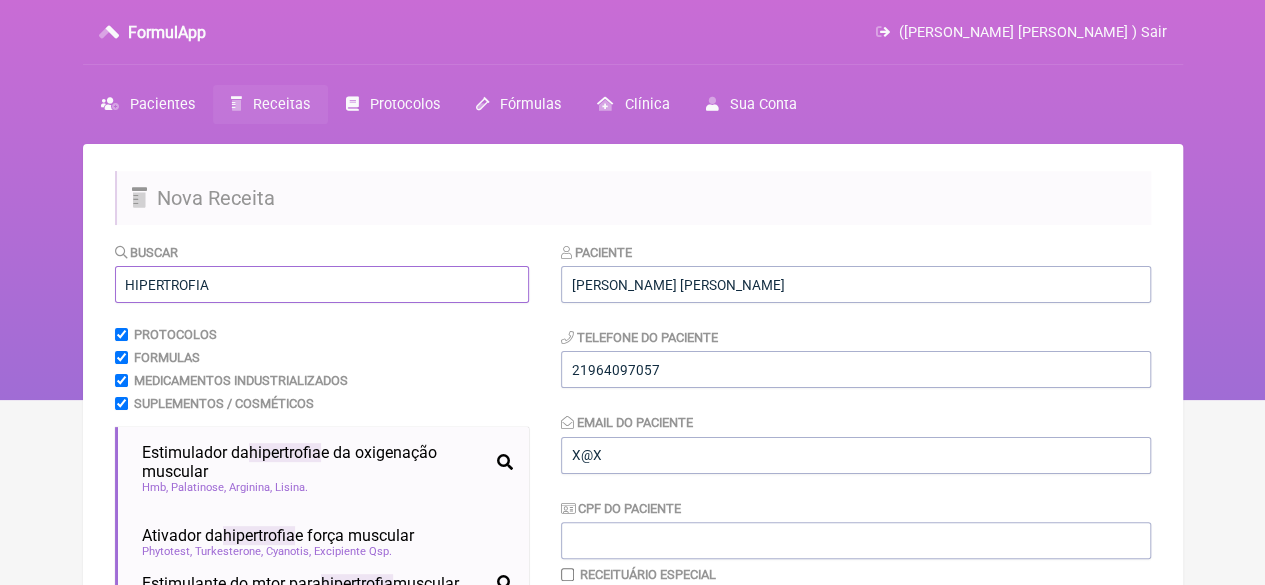 drag, startPoint x: 260, startPoint y: 293, endPoint x: 44, endPoint y: 281, distance: 216.33308 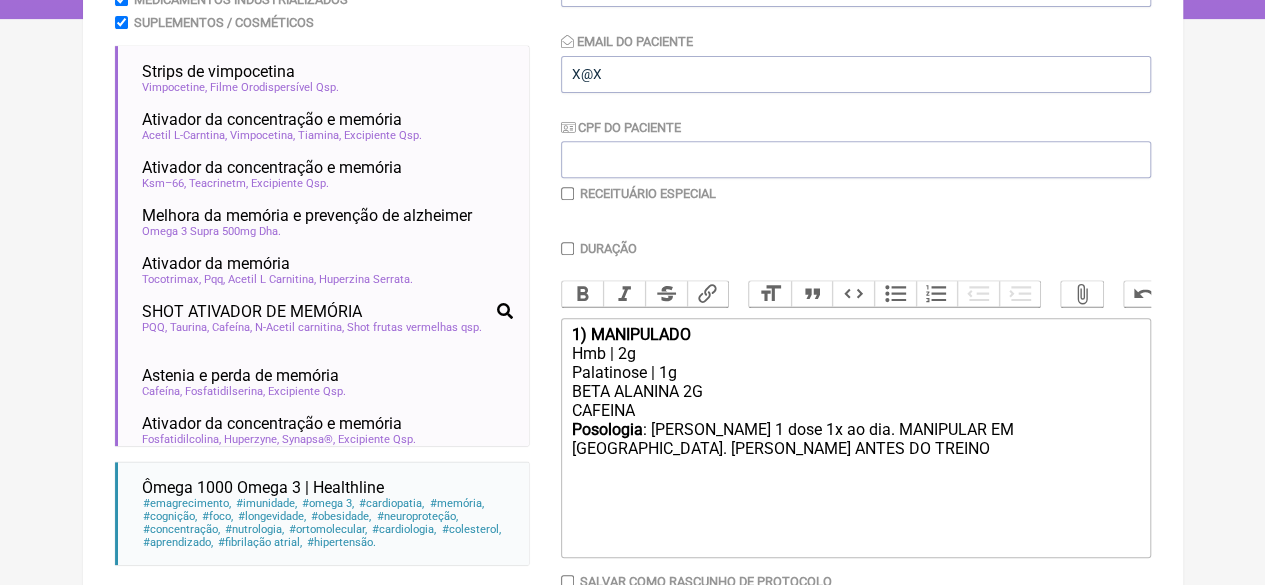 scroll, scrollTop: 400, scrollLeft: 0, axis: vertical 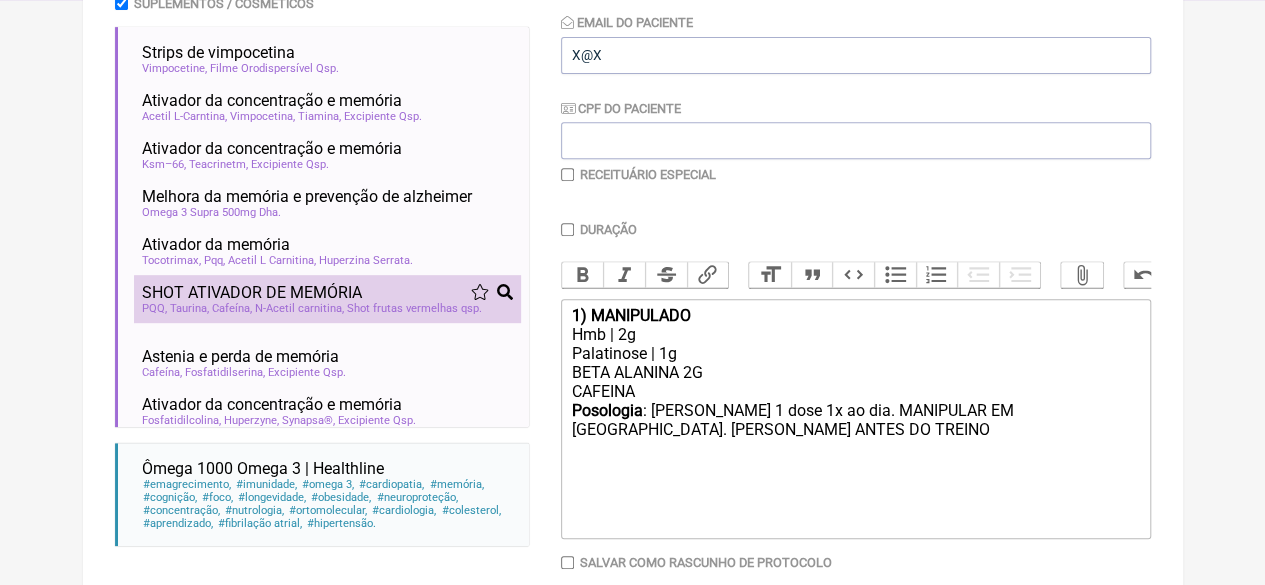 type on "MEMORIA" 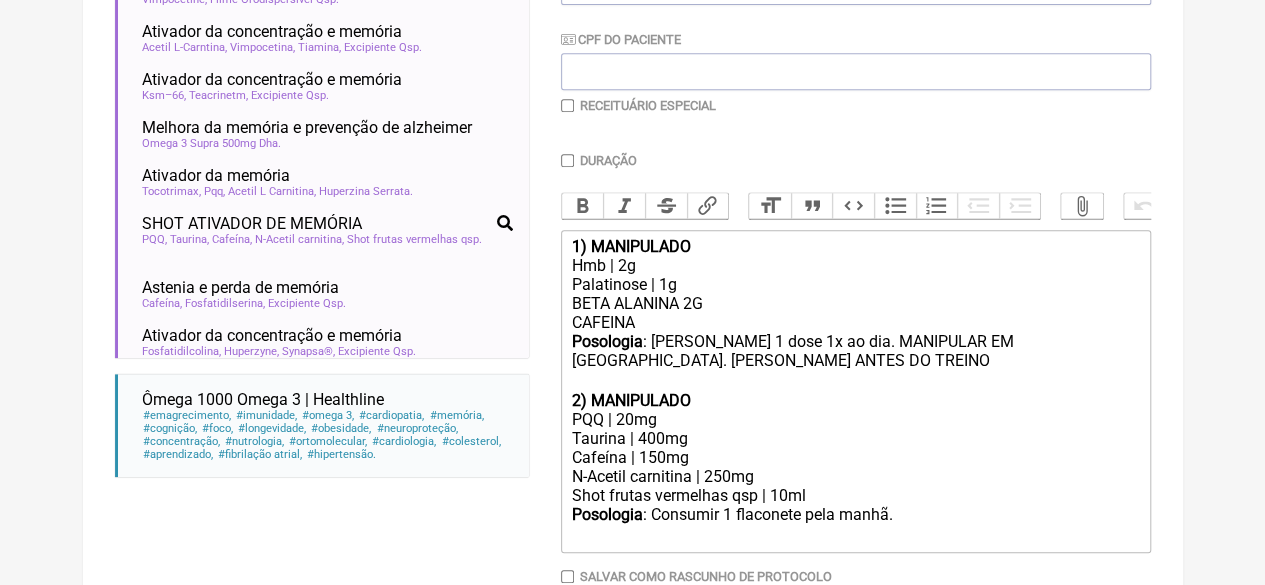 scroll, scrollTop: 500, scrollLeft: 0, axis: vertical 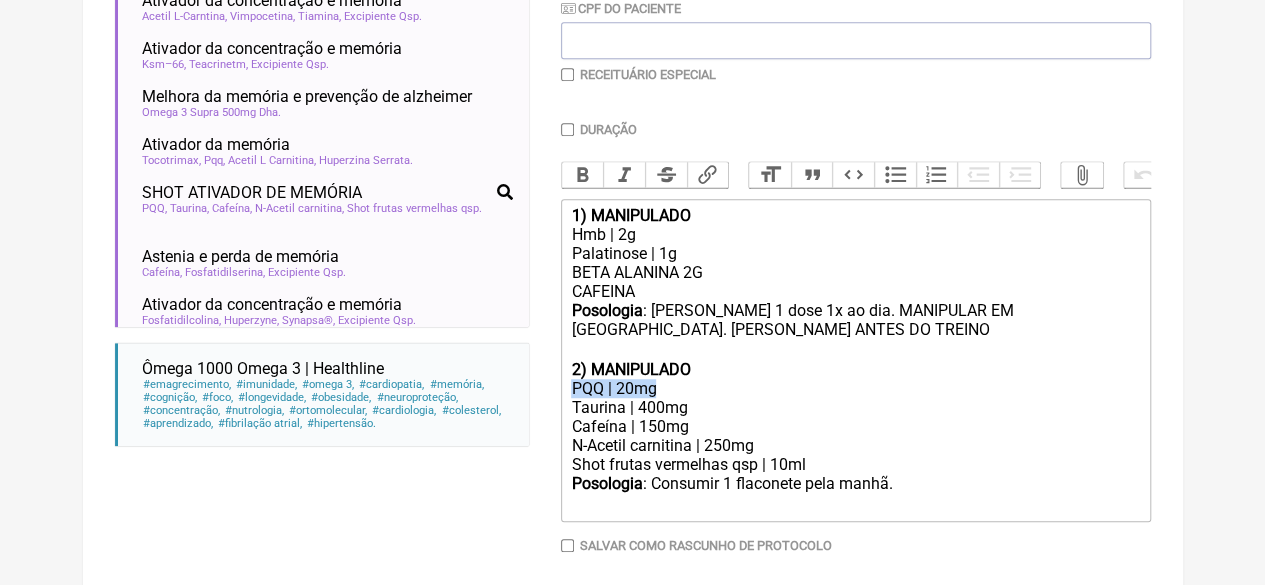 drag, startPoint x: 667, startPoint y: 406, endPoint x: 547, endPoint y: 408, distance: 120.01666 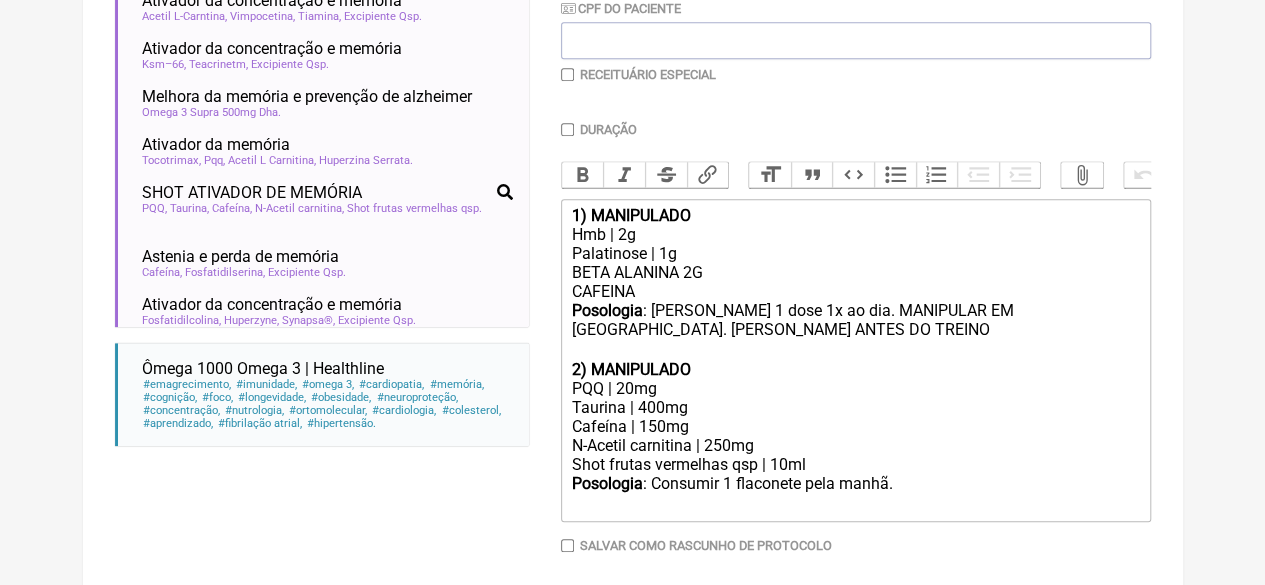click on "BETA ALANINA 2G  CAFEINA" 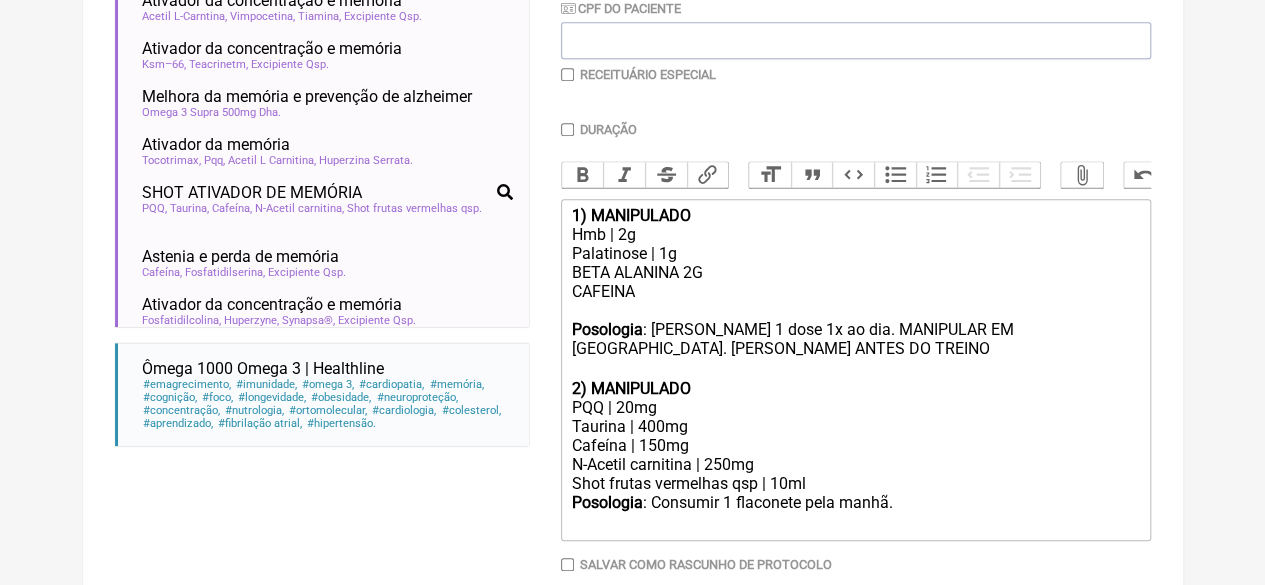 paste on "PQQ | 20mg" 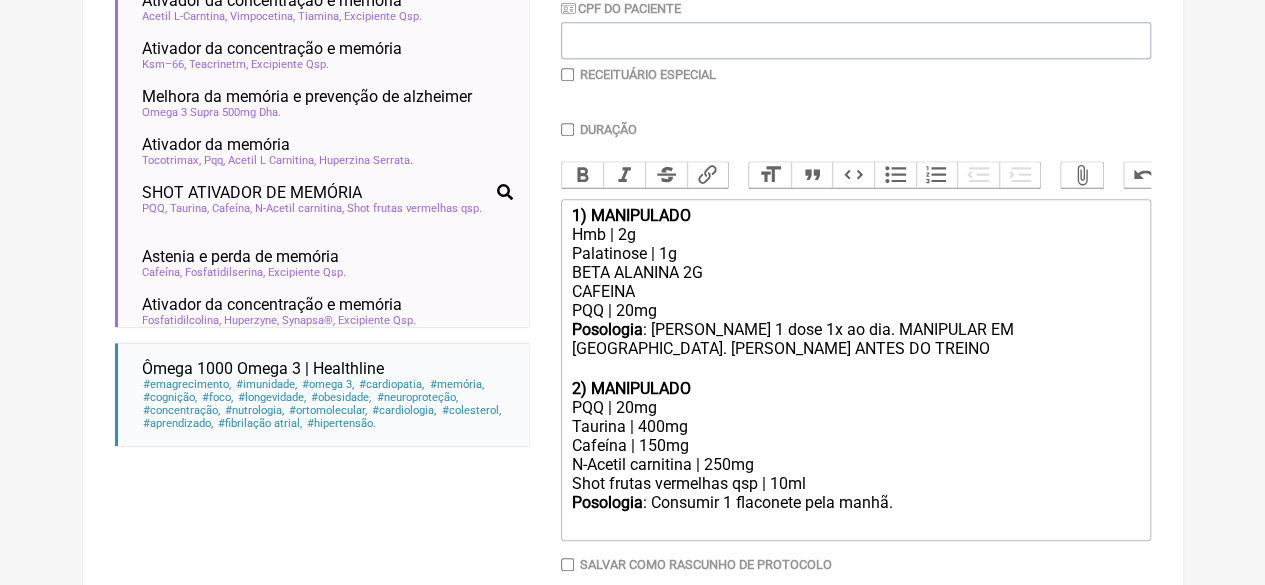 drag, startPoint x: 641, startPoint y: 305, endPoint x: 669, endPoint y: 305, distance: 28 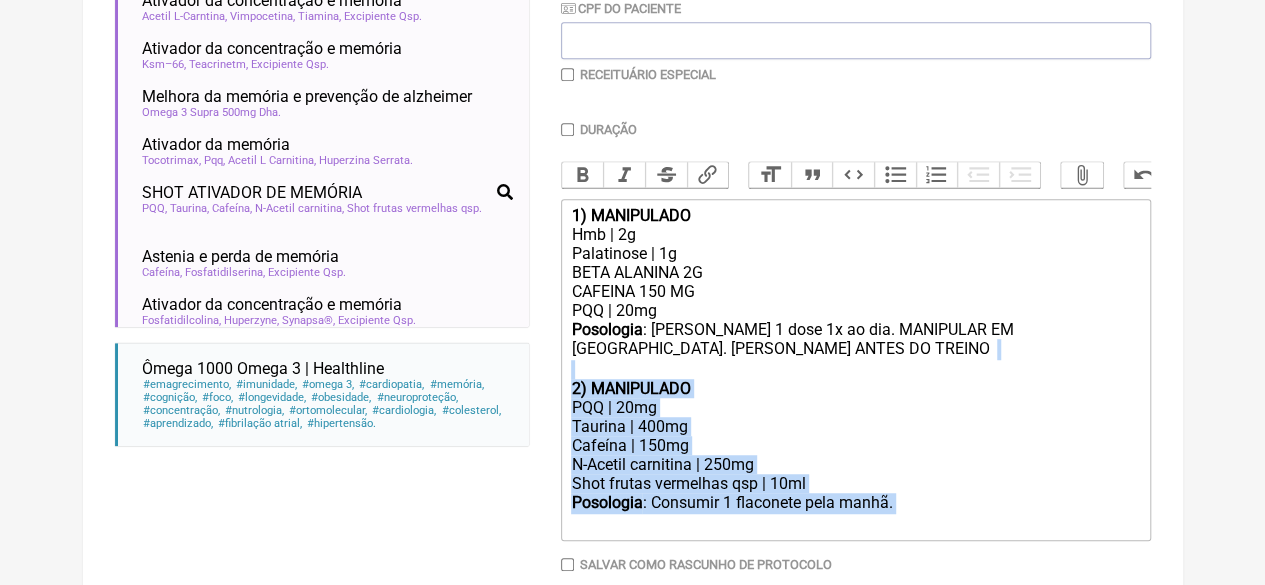 drag, startPoint x: 915, startPoint y: 531, endPoint x: 522, endPoint y: 404, distance: 413.0109 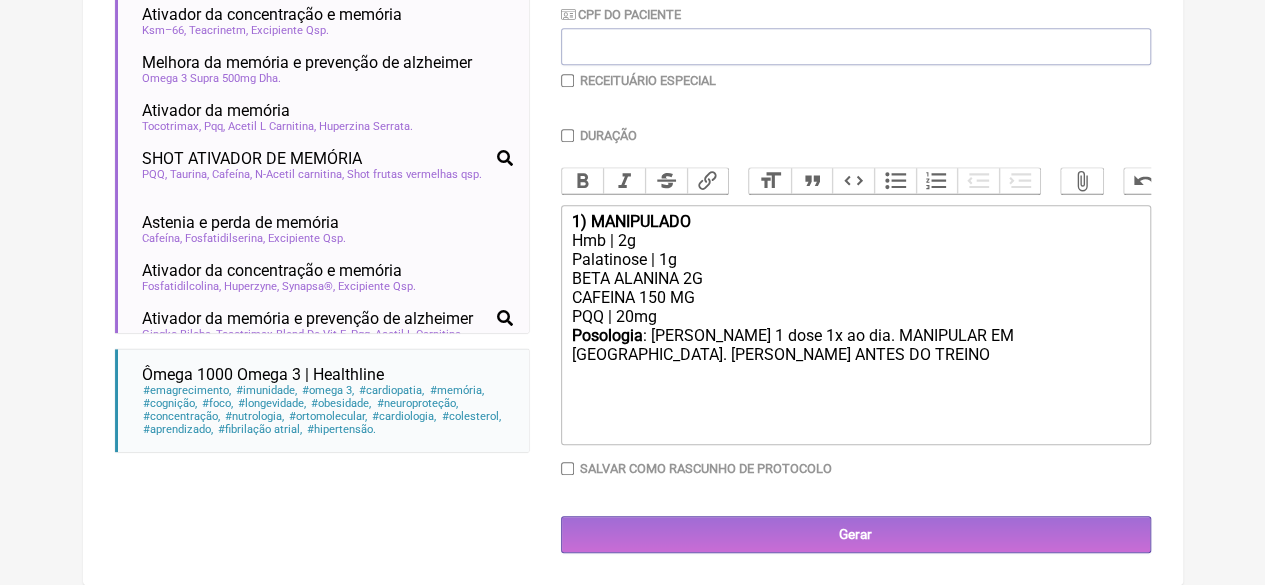 scroll, scrollTop: 120, scrollLeft: 0, axis: vertical 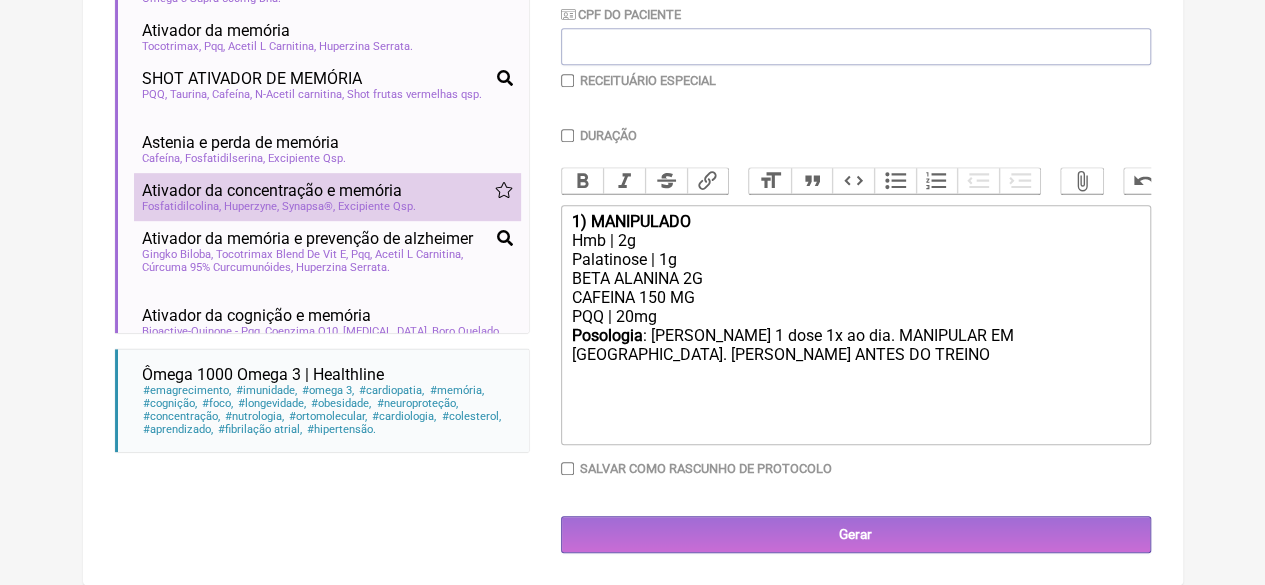 click on "Ativador da concentração e memória" at bounding box center [272, 190] 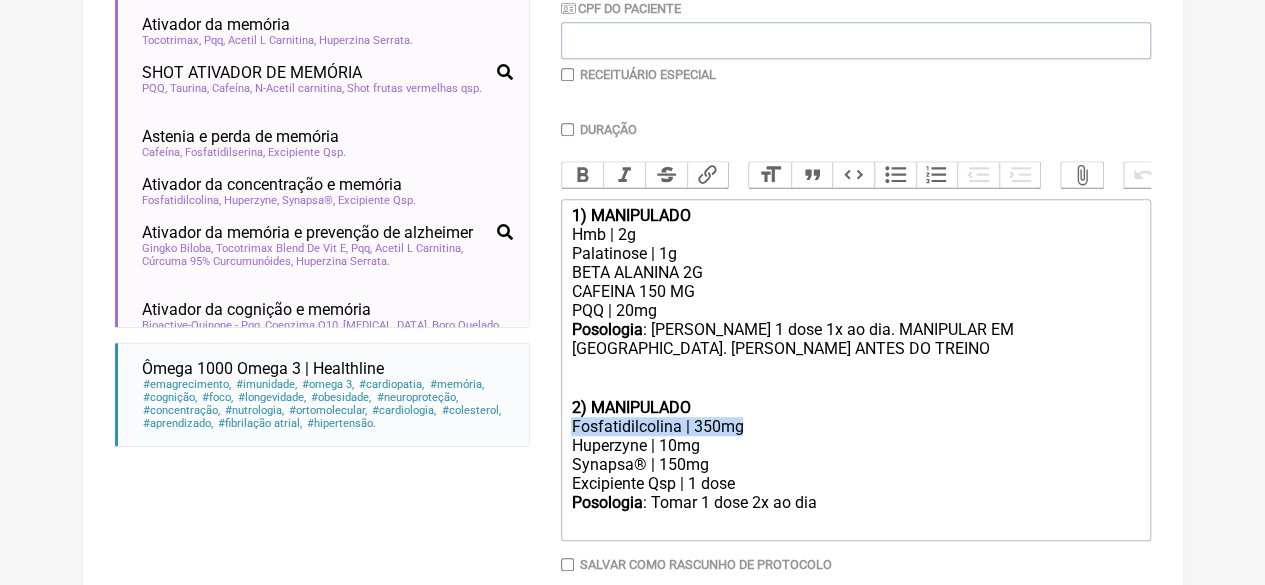 drag, startPoint x: 770, startPoint y: 453, endPoint x: 524, endPoint y: 442, distance: 246.24582 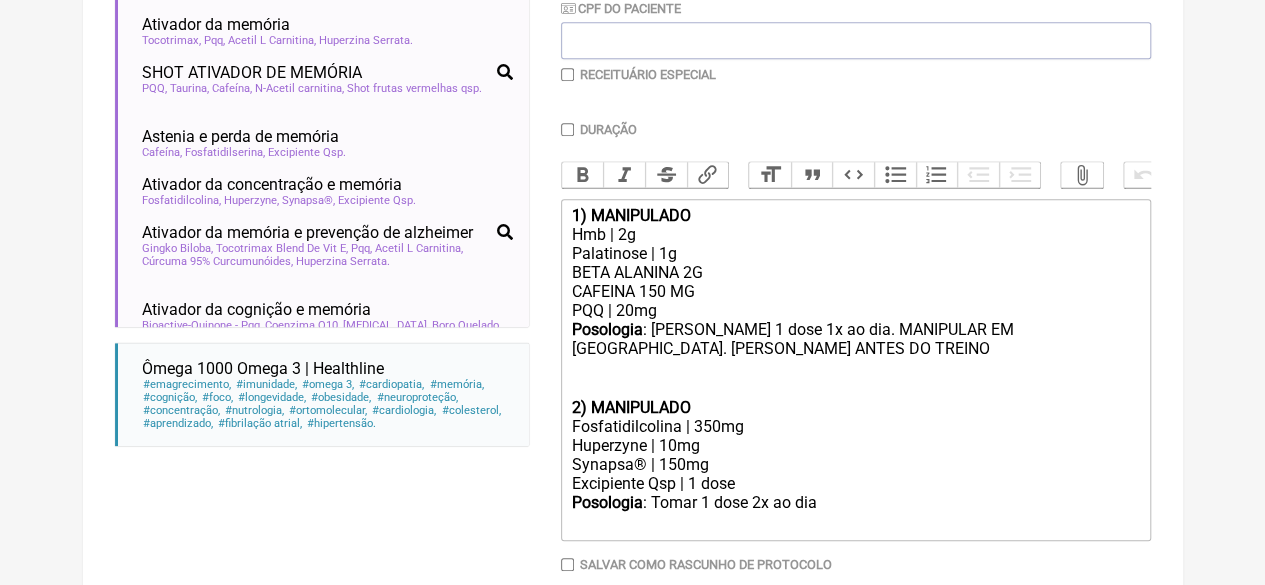 click on "BETA ALANINA 2G  CAFEINA 150 MG  PQQ | 20mg" 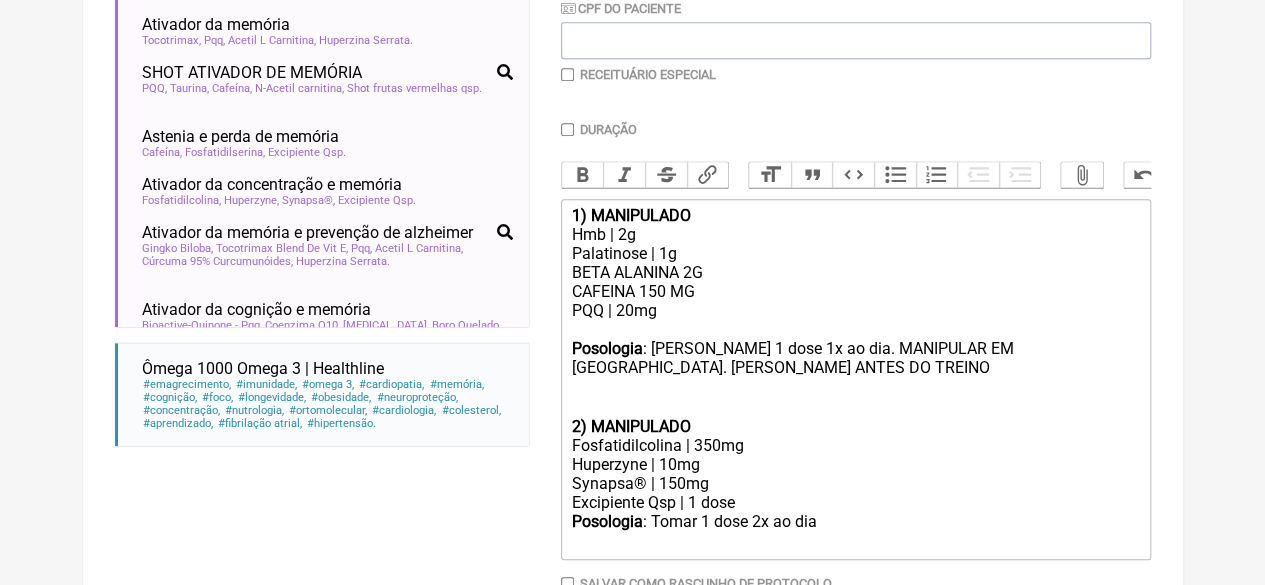 paste on "Fosfatidilcolina | 350mg" 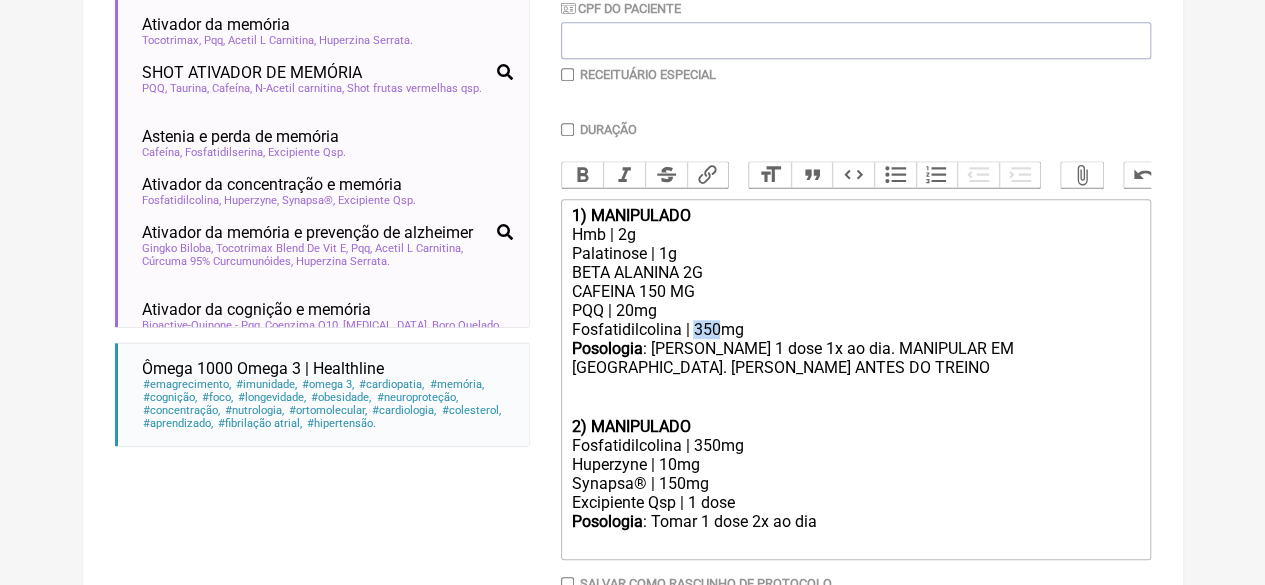 drag, startPoint x: 720, startPoint y: 341, endPoint x: 696, endPoint y: 361, distance: 31.241 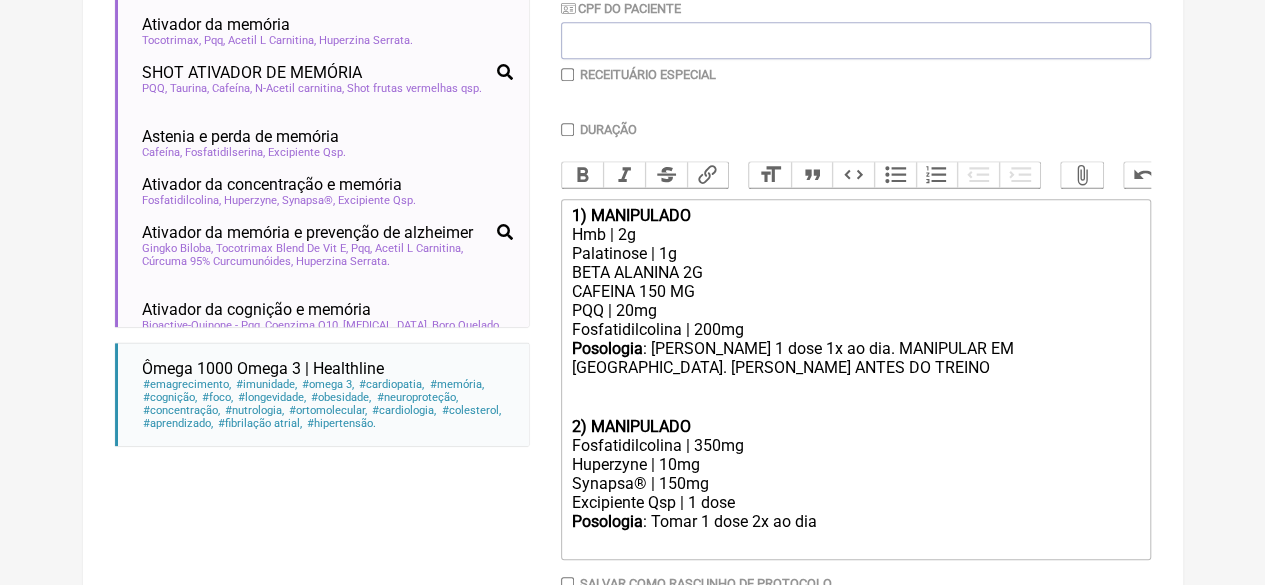 click on "BETA ALANINA 2G  CAFEINA 150 MG  PQQ | 20mg Fosfatidilcolina | 200mg" 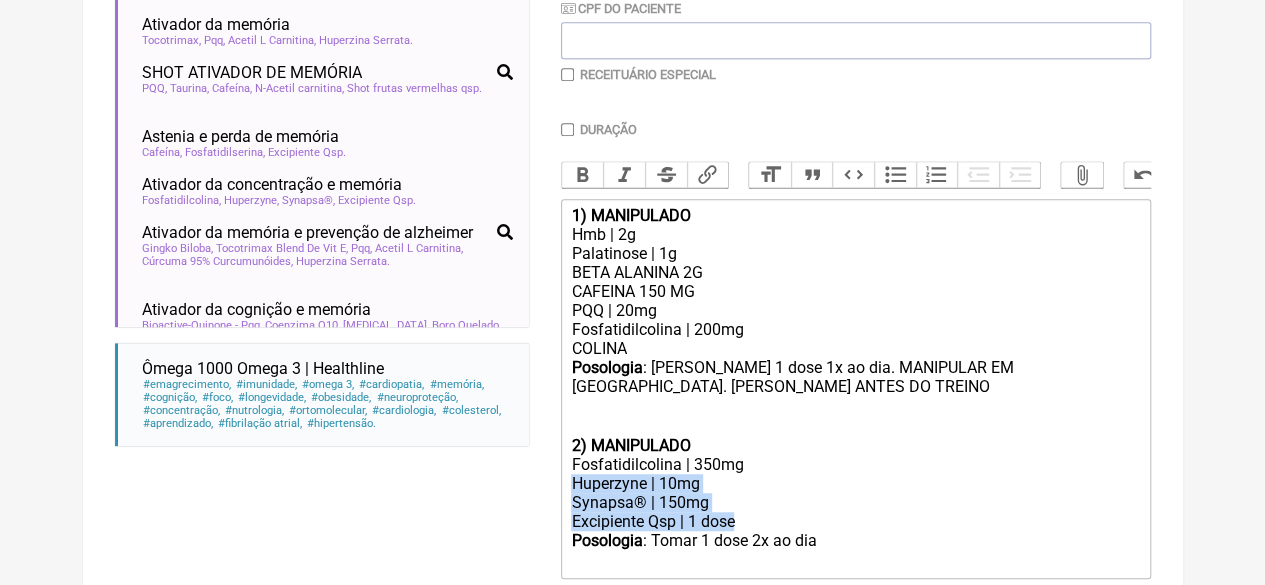 drag, startPoint x: 750, startPoint y: 541, endPoint x: 540, endPoint y: 498, distance: 214.35718 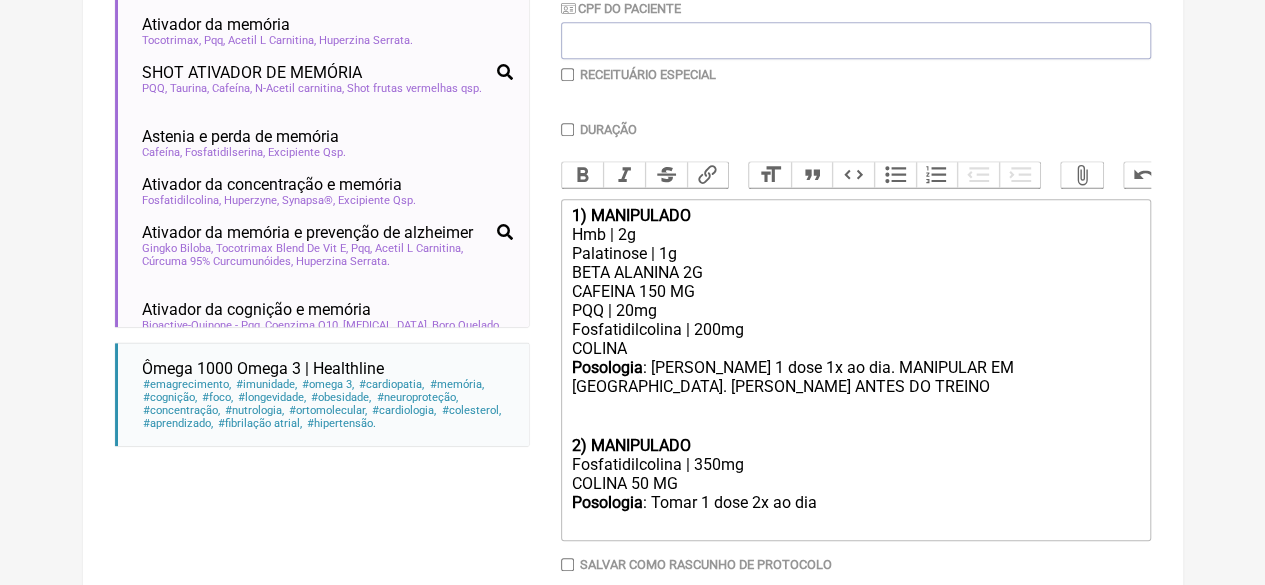 drag, startPoint x: 642, startPoint y: 364, endPoint x: 555, endPoint y: 311, distance: 101.87247 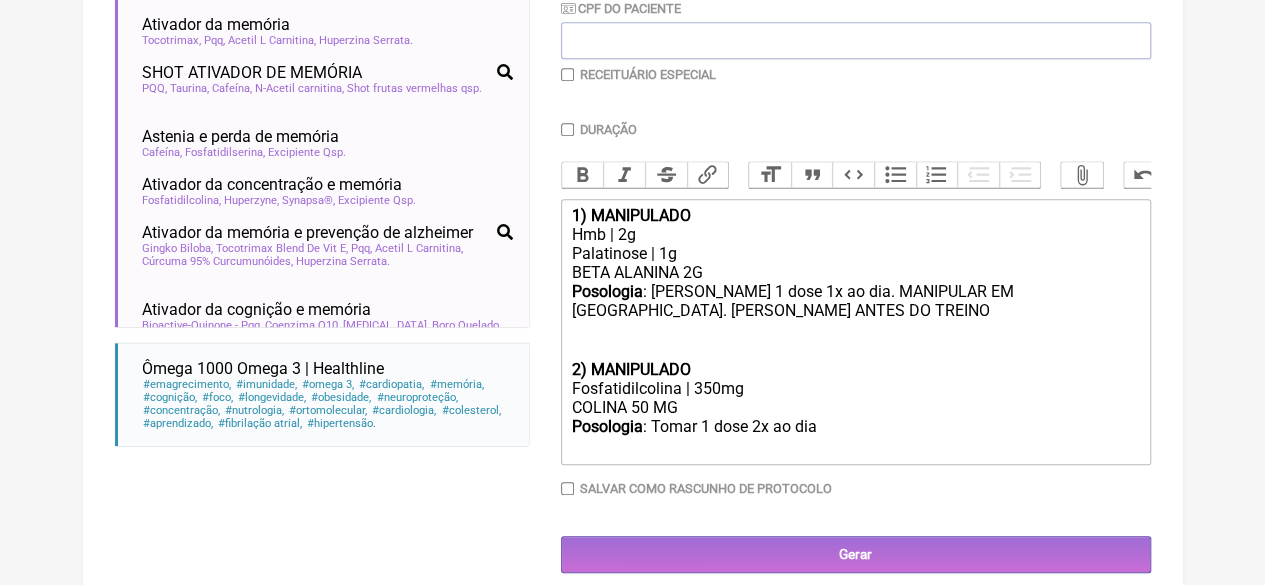 click on "COLINA 50 MG" 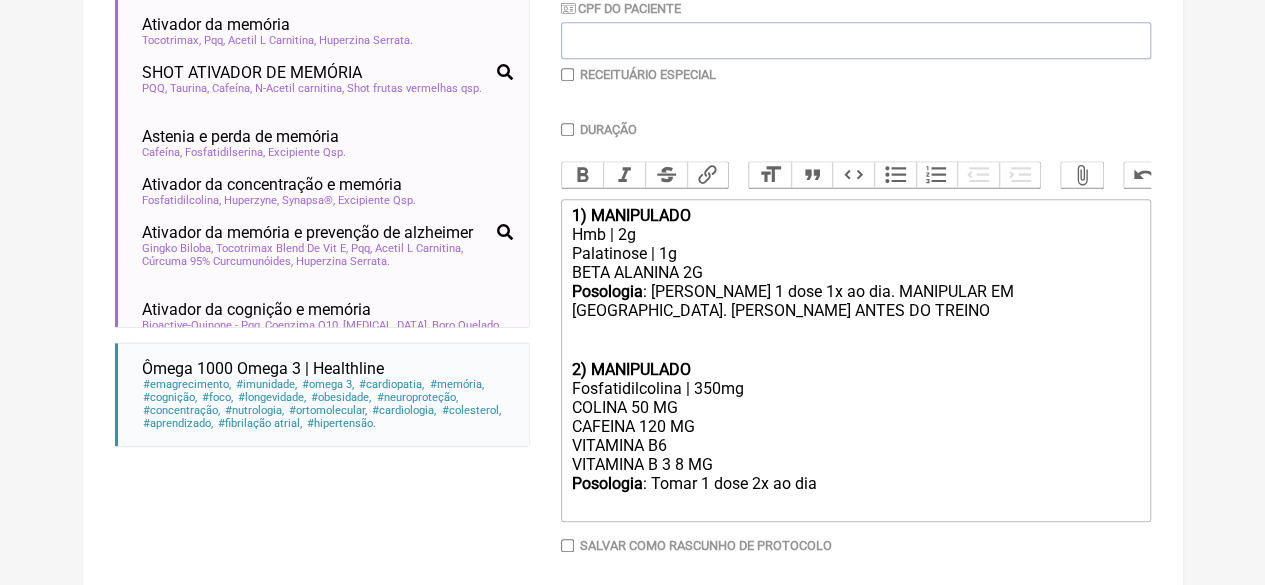 click on "COLINA 50 MG  CAFEINA 120 MG  VITAMINA B6  VITAMINA B 3 8 MG" 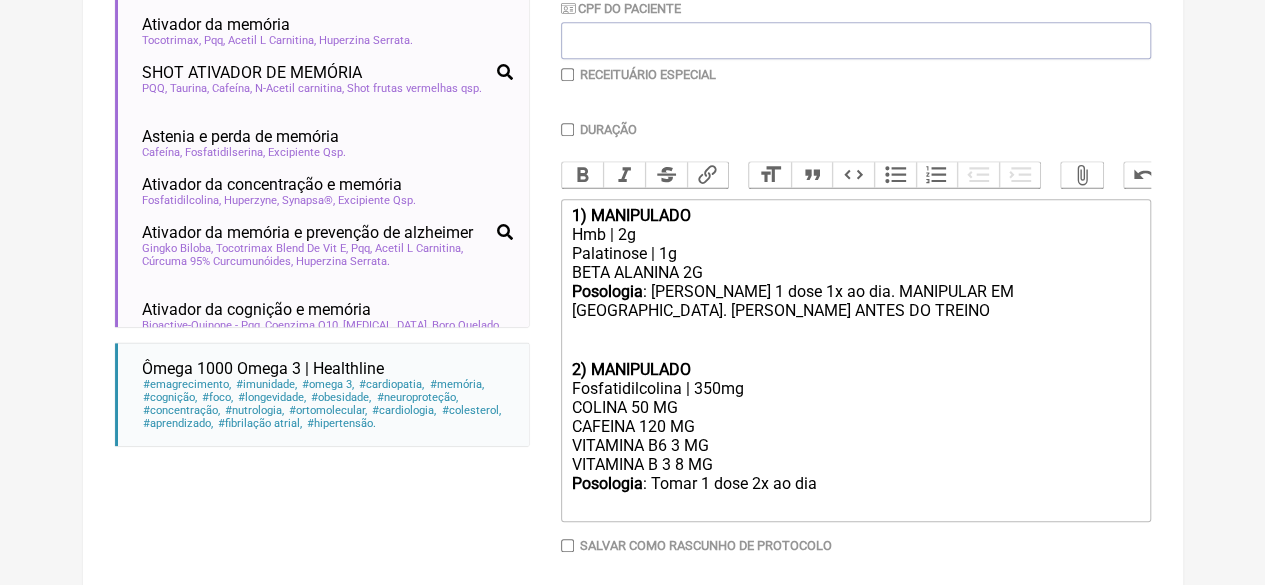 click on "Posologia : Tomar 1 dose 2x ao dia ㅤ" 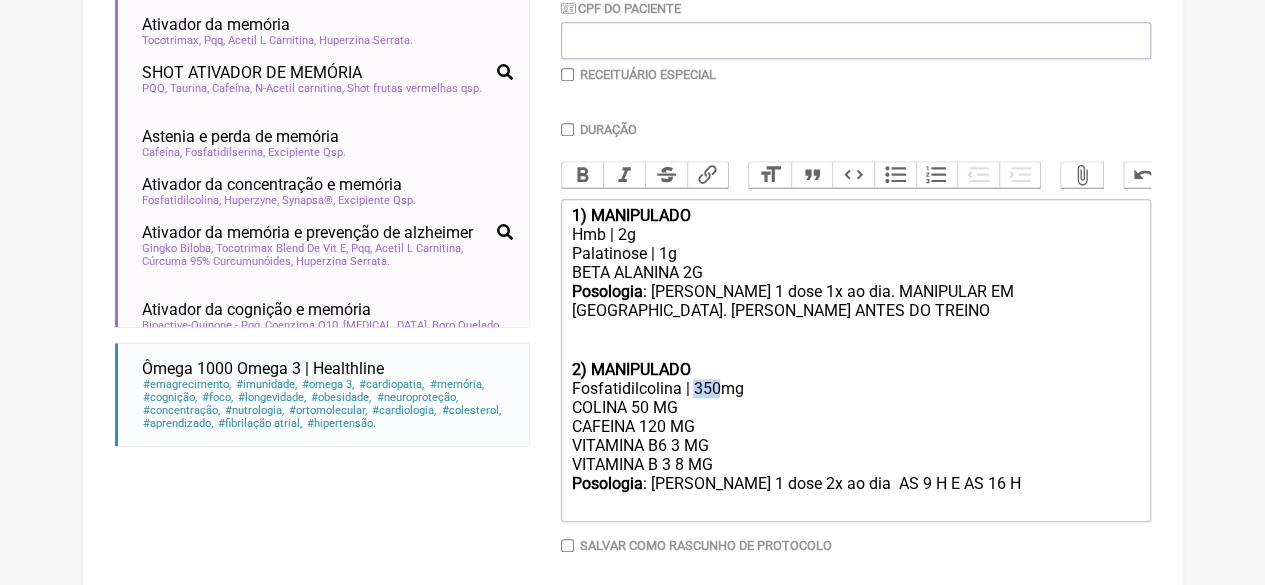 drag, startPoint x: 716, startPoint y: 405, endPoint x: 693, endPoint y: 407, distance: 23.086792 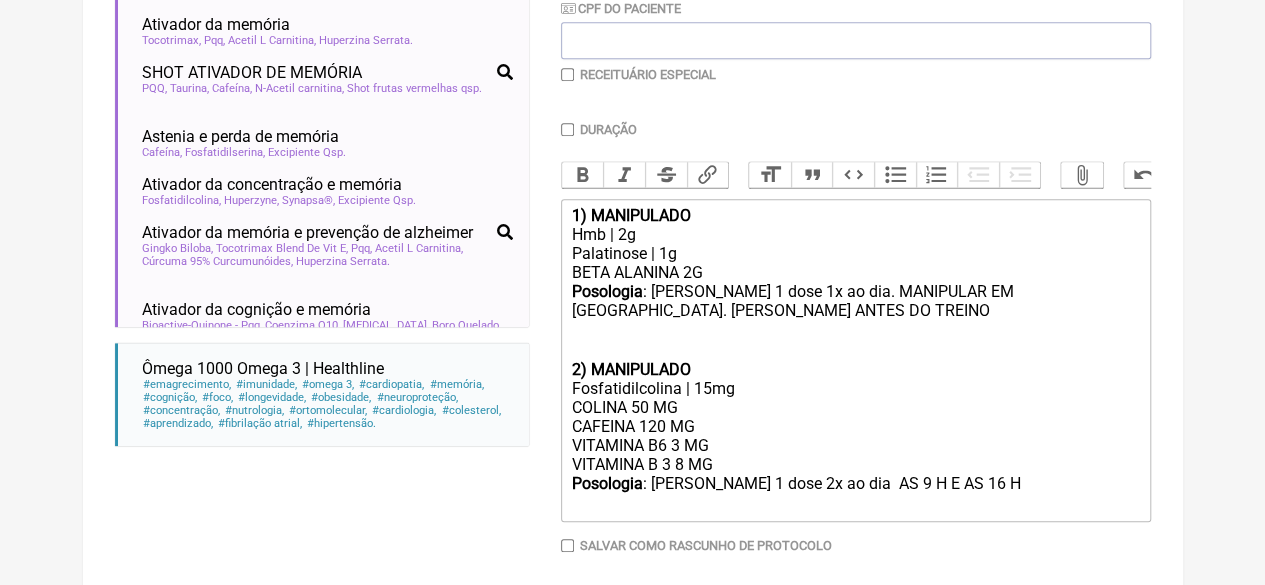 type on "<div><strong>1) MANIPULADO</strong></div><div>Hmb | 2g</div><div>Palatinose | 1g</div><div>BETA ALANINA 2G&nbsp;</div><div><strong>Posologia</strong>: Tomar 1 dose 1x ao dia. MANIPULAR EM SACHE. TOMAR ANTES DO TREINO&nbsp; ㅤ<br><br><br></div><div><strong>2) MANIPULADO</strong></div><div>Fosfatidilcolina | 150mg</div><div>COLINA 50 MG&nbsp;<br>CAFEINA 120 MG&nbsp;<br>VITAMINA B6 3 MG&nbsp;<br>VITAMINA B 3 8 MG&nbsp;</div><div><strong>Posologia</strong>: Tomar 1 dose 2x ao dia&nbsp; AS 9 H E AS 16 H ㅤ<br><br></div>" 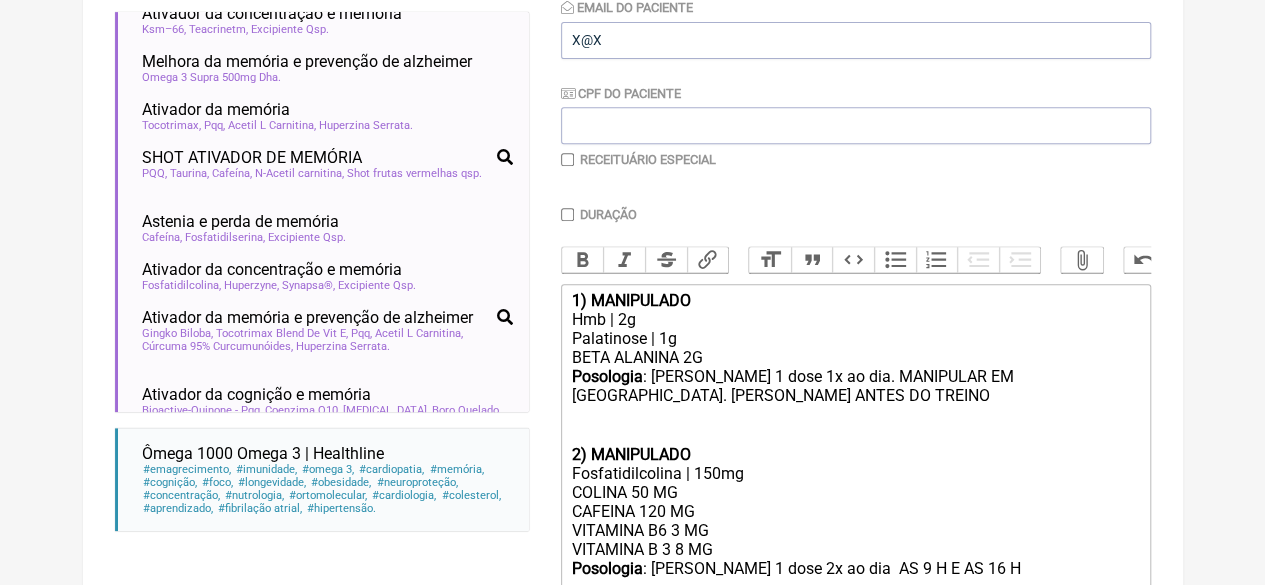 scroll, scrollTop: 300, scrollLeft: 0, axis: vertical 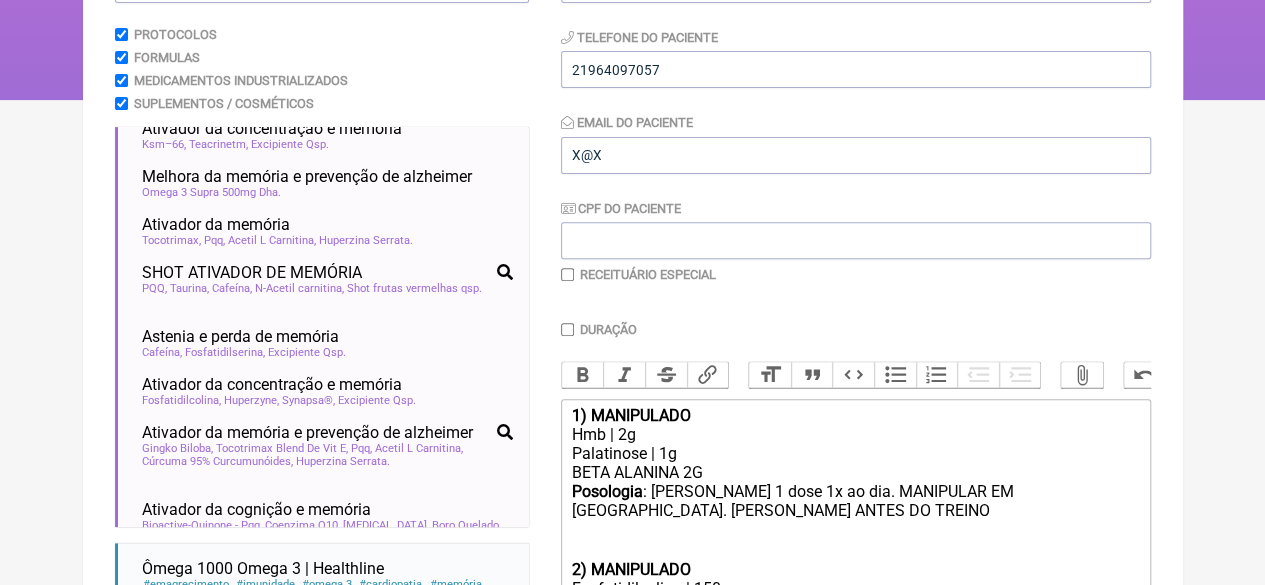 drag, startPoint x: 564, startPoint y: 330, endPoint x: 579, endPoint y: 335, distance: 15.811388 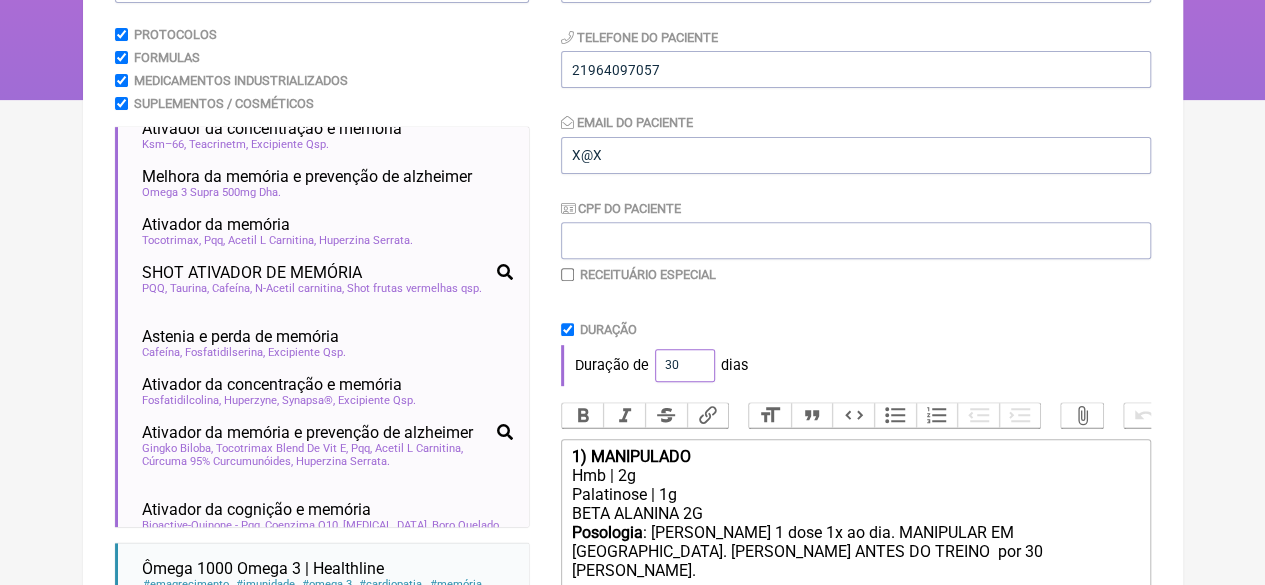 drag, startPoint x: 676, startPoint y: 367, endPoint x: 643, endPoint y: 369, distance: 33.06055 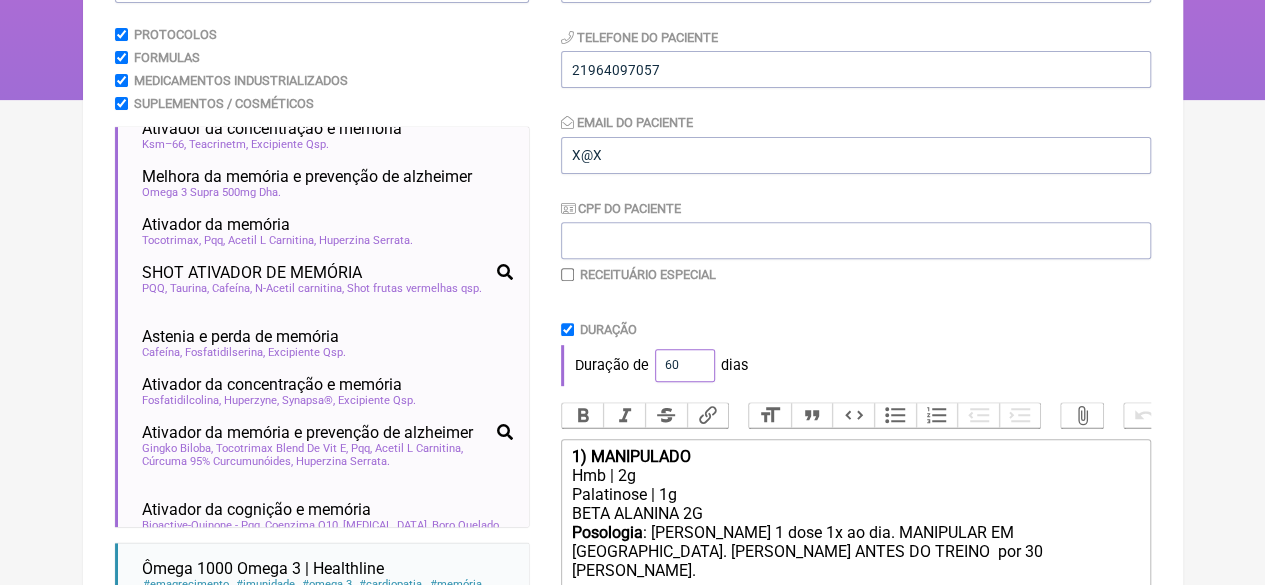 type on "60" 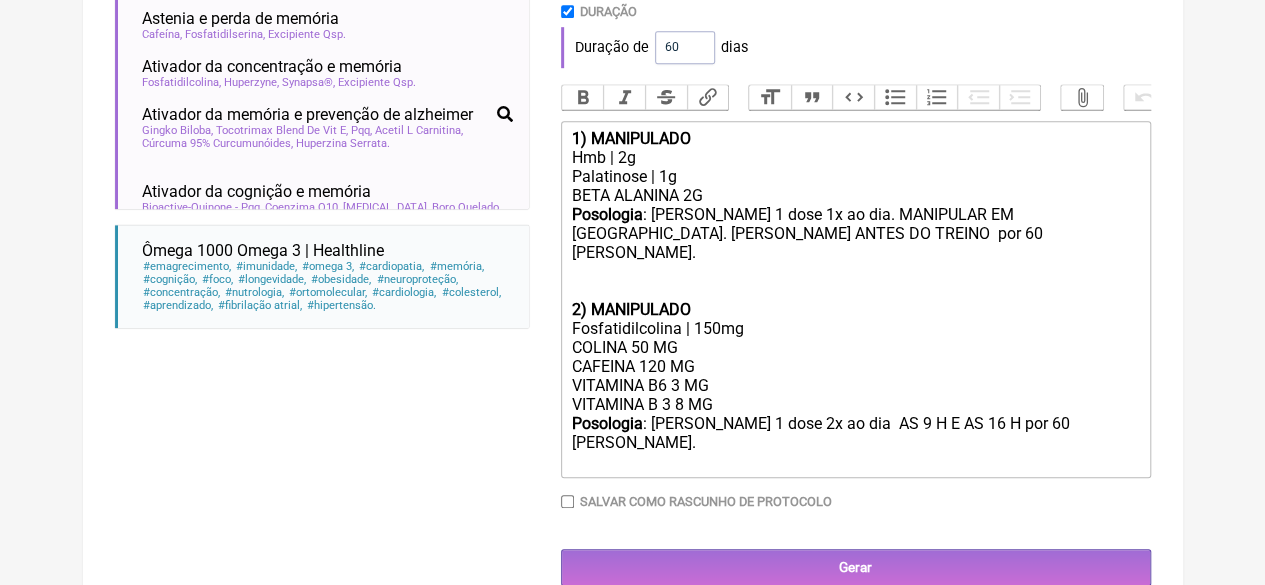 scroll, scrollTop: 634, scrollLeft: 0, axis: vertical 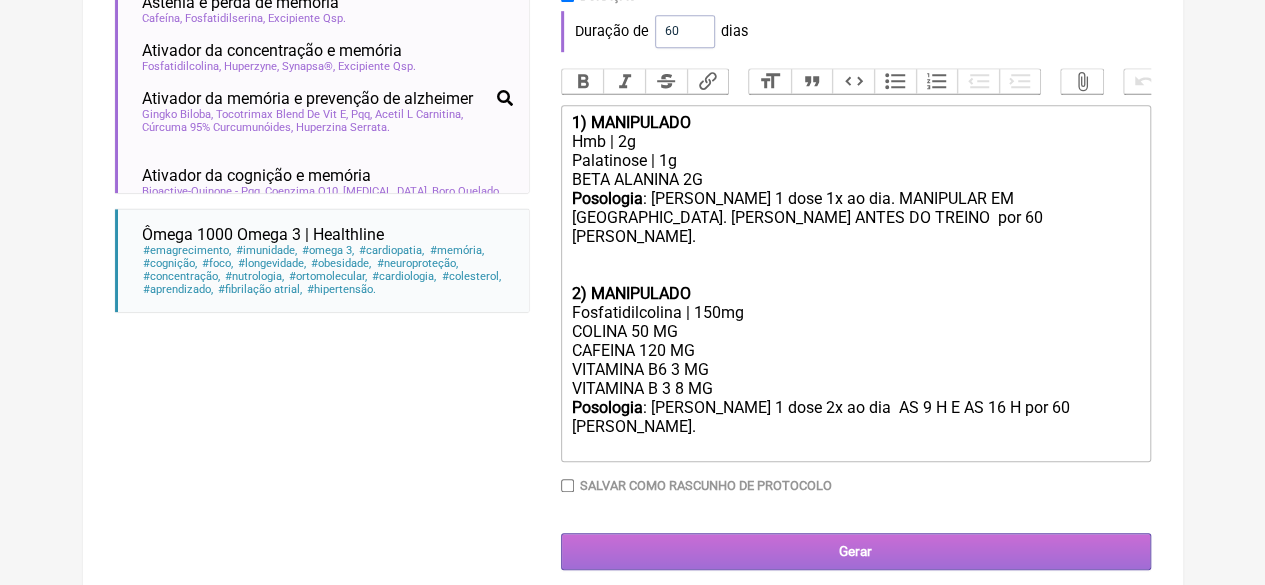 click on "Gerar" at bounding box center [856, 551] 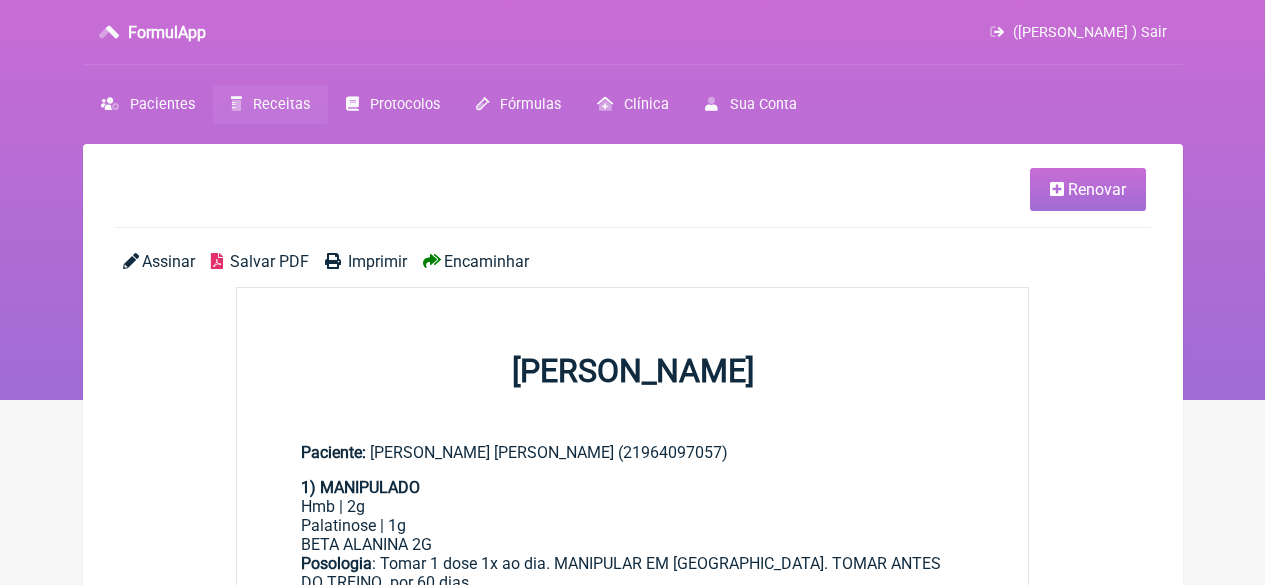 scroll, scrollTop: 0, scrollLeft: 0, axis: both 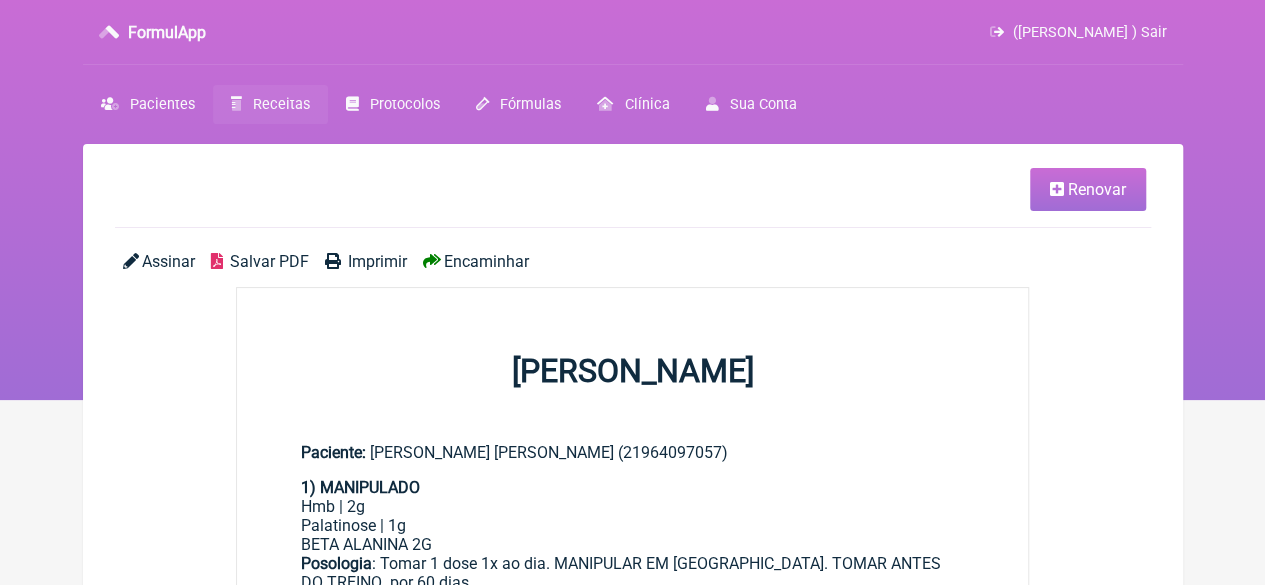 click on "Imprimir" at bounding box center [377, 261] 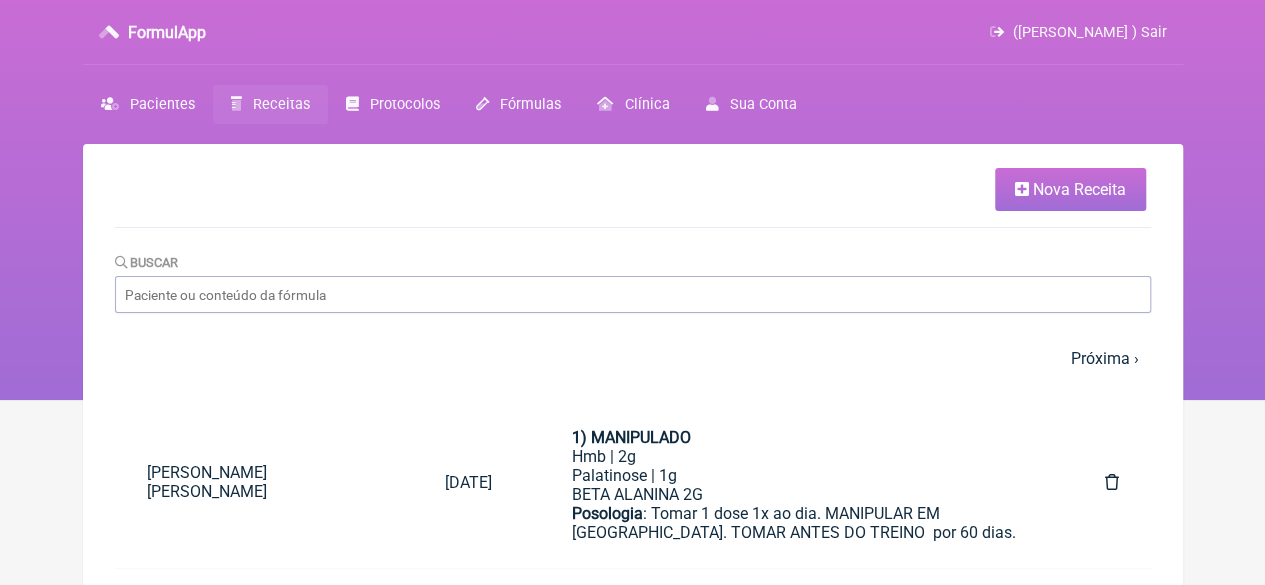 click on "Nova Receita" at bounding box center (1079, 189) 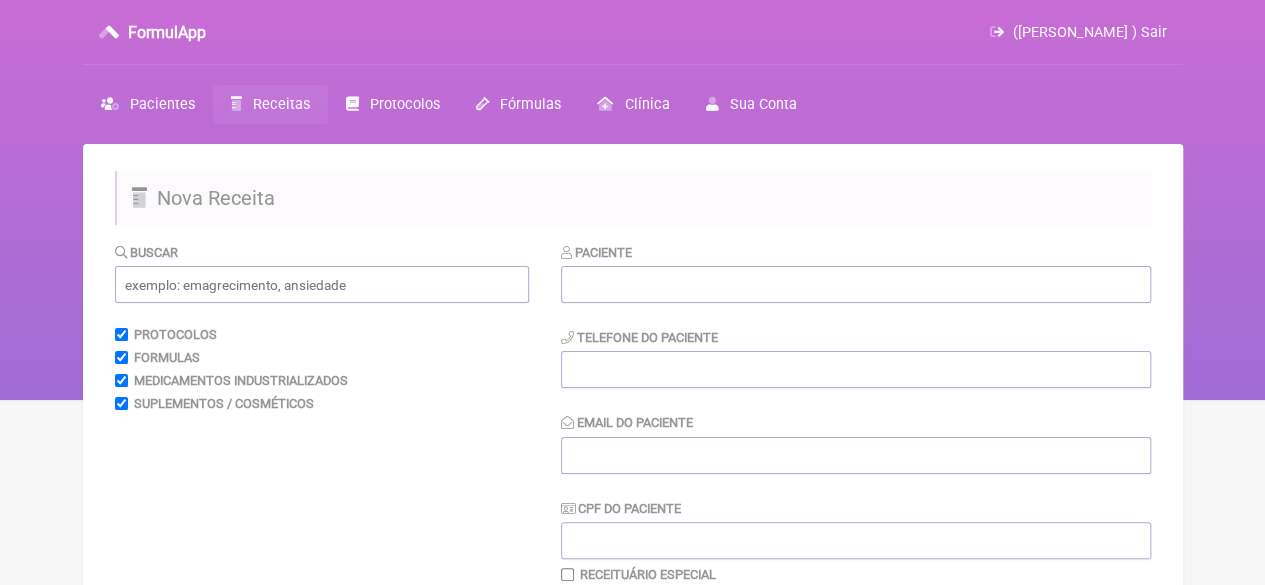 click on "Receitas" at bounding box center (281, 104) 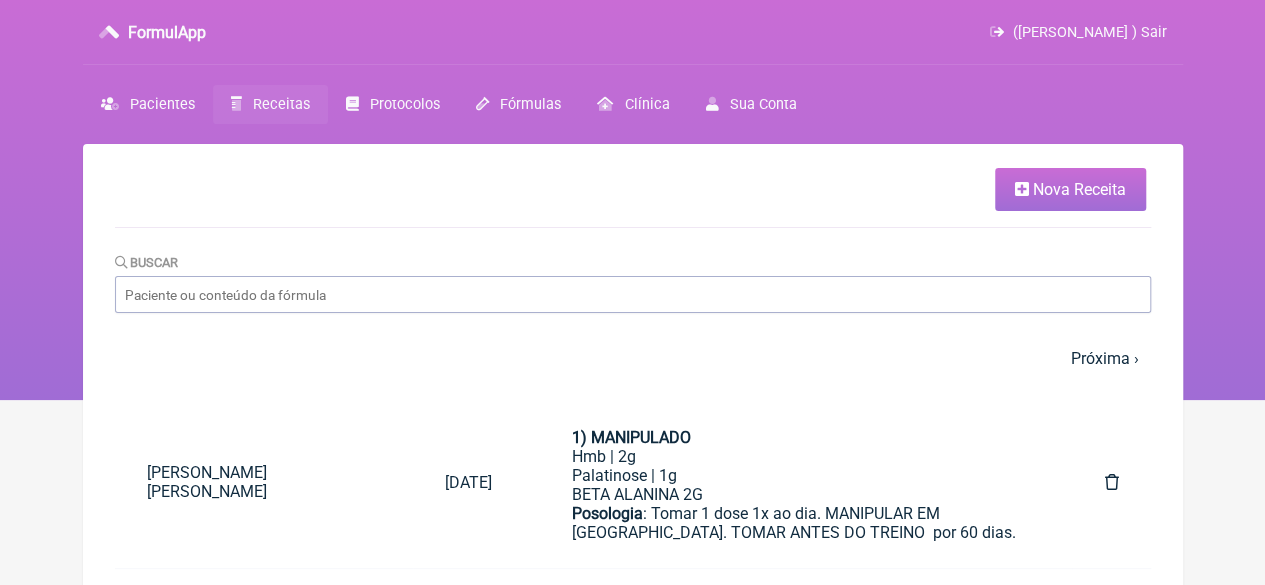 click on "Nova Receita" at bounding box center [1070, 189] 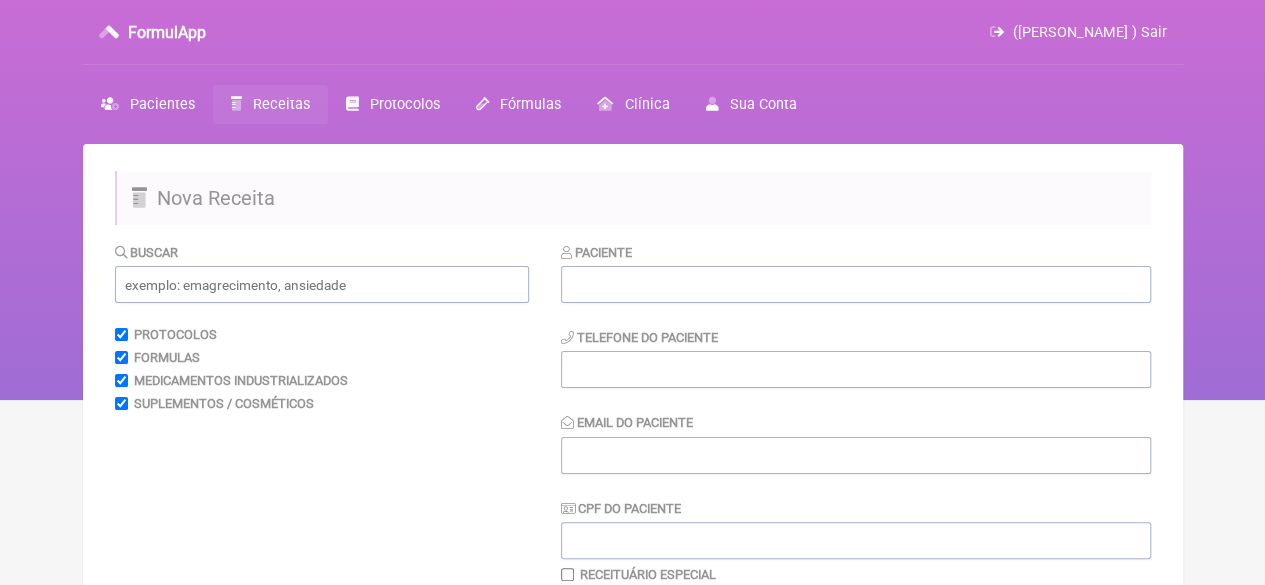 drag, startPoint x: 153, startPoint y: 108, endPoint x: 158, endPoint y: 127, distance: 19.646883 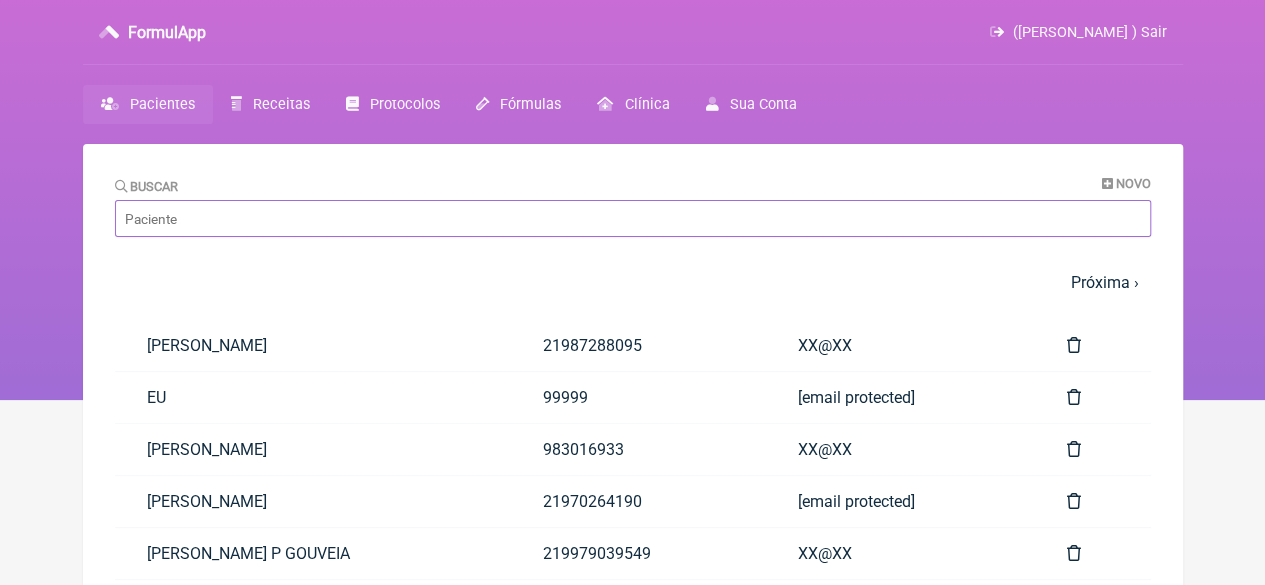 click on "Buscar" at bounding box center [633, 218] 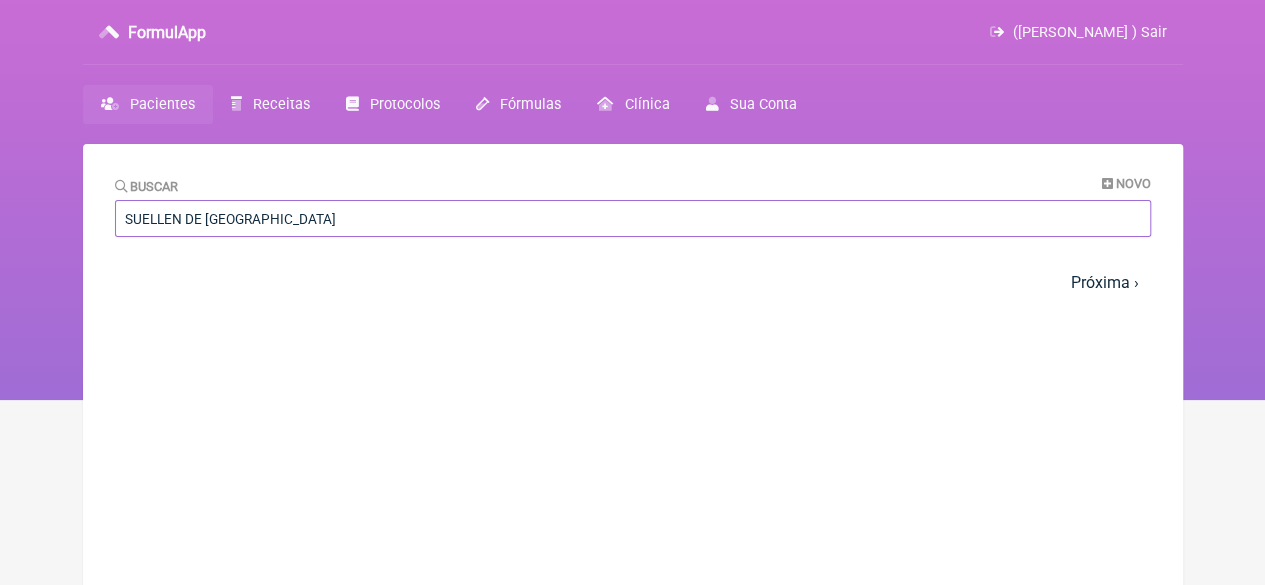 drag, startPoint x: 231, startPoint y: 218, endPoint x: 82, endPoint y: 218, distance: 149 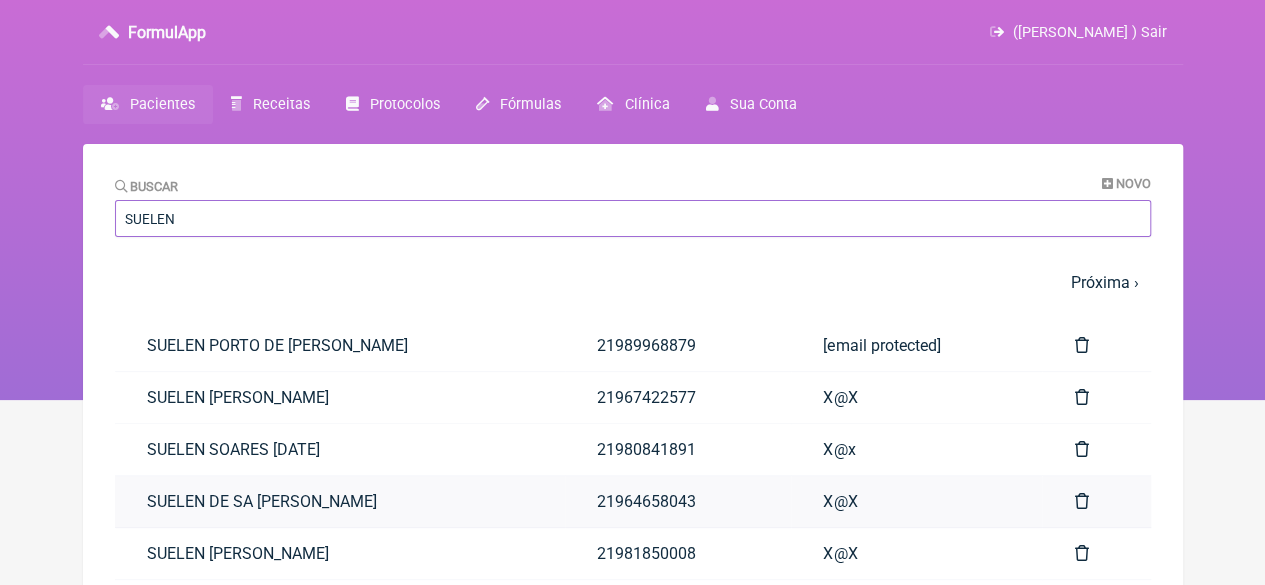 type on "SUELEN" 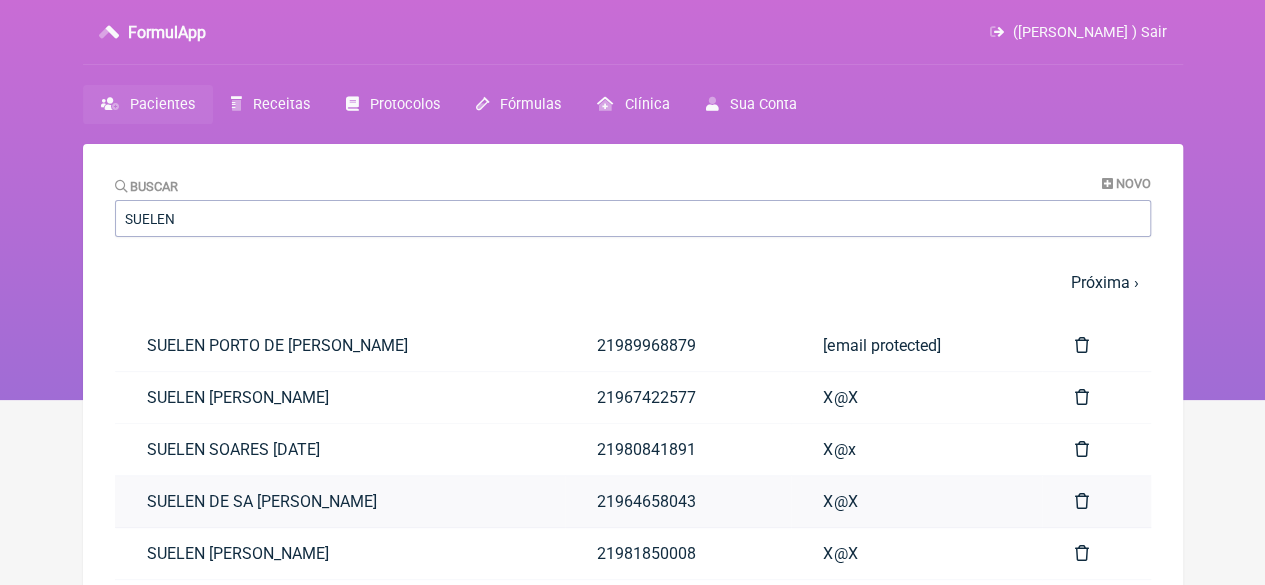 click on "SUELEN DE SA [PERSON_NAME]" at bounding box center (340, 501) 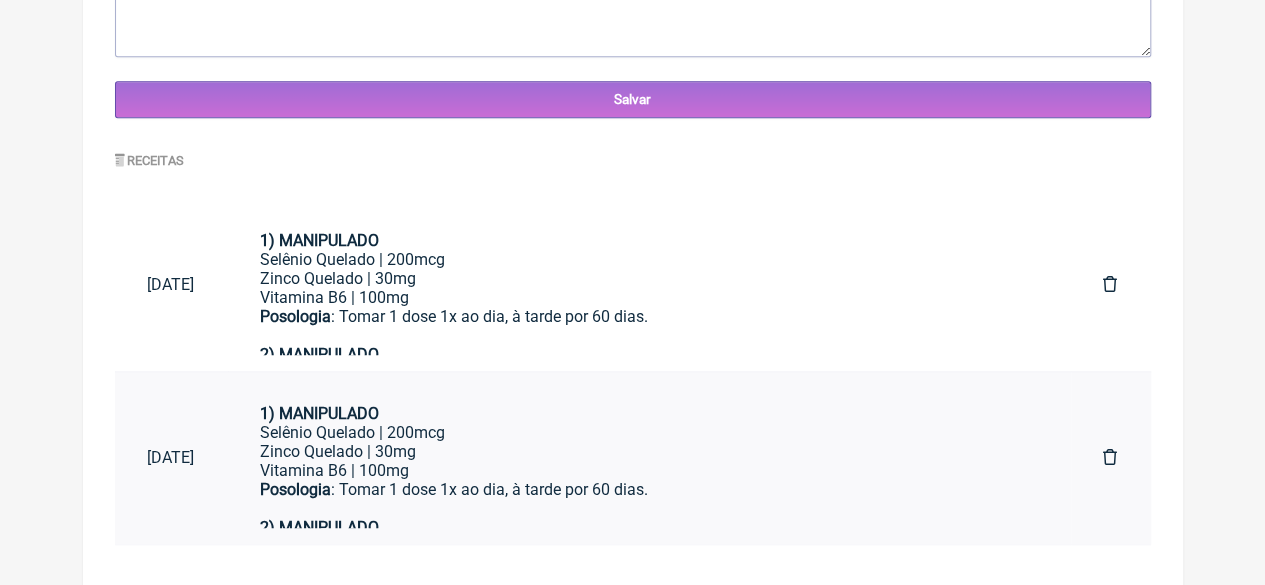 scroll, scrollTop: 880, scrollLeft: 0, axis: vertical 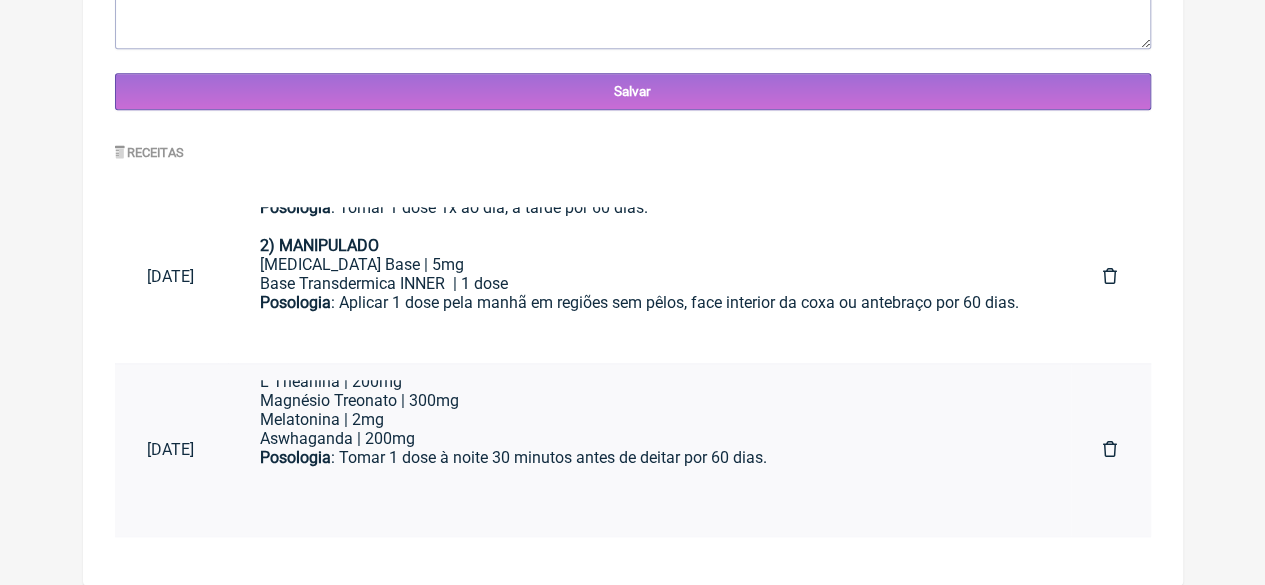 click on "Magnésio Treonato | 300mg Melatonina | 2mg" at bounding box center (649, 410) 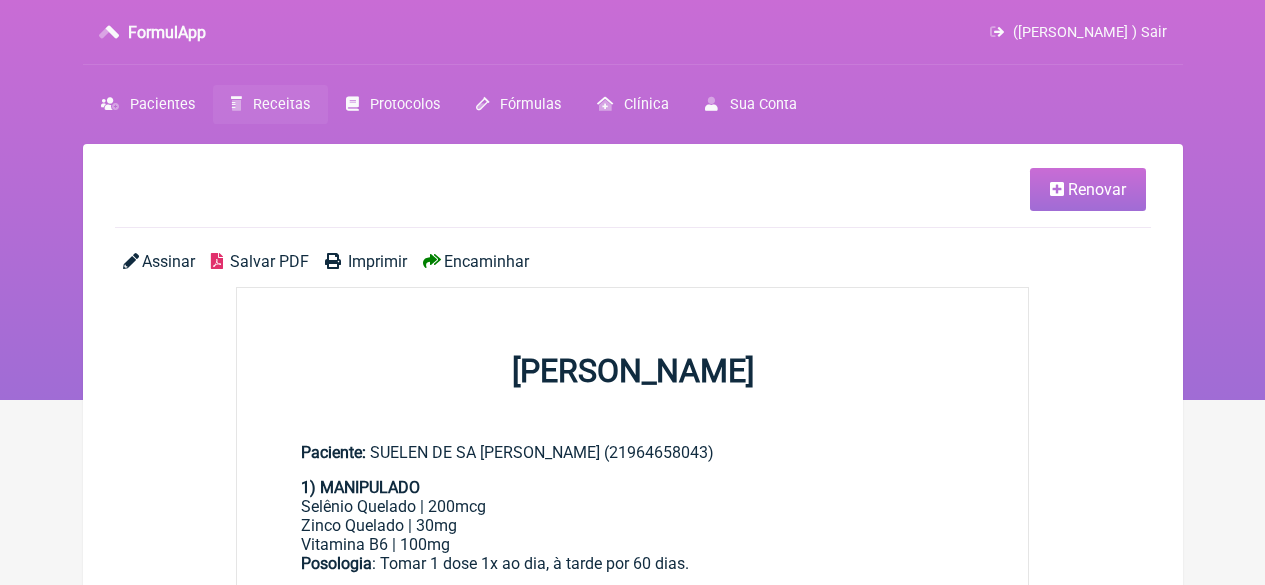 scroll, scrollTop: 0, scrollLeft: 0, axis: both 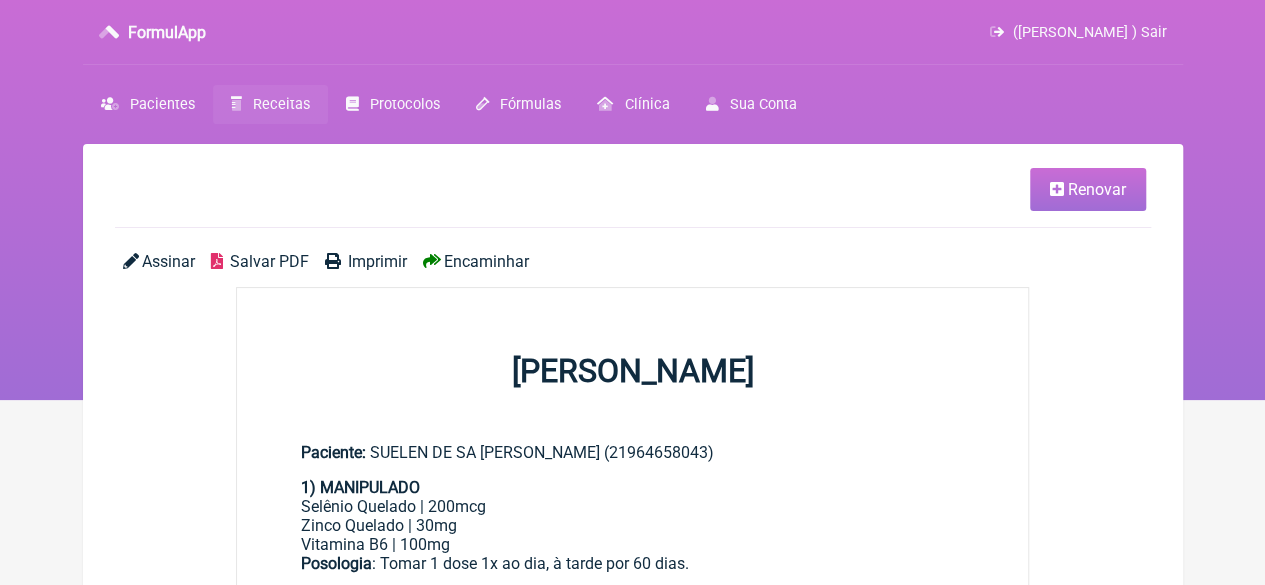 click at bounding box center [333, 261] 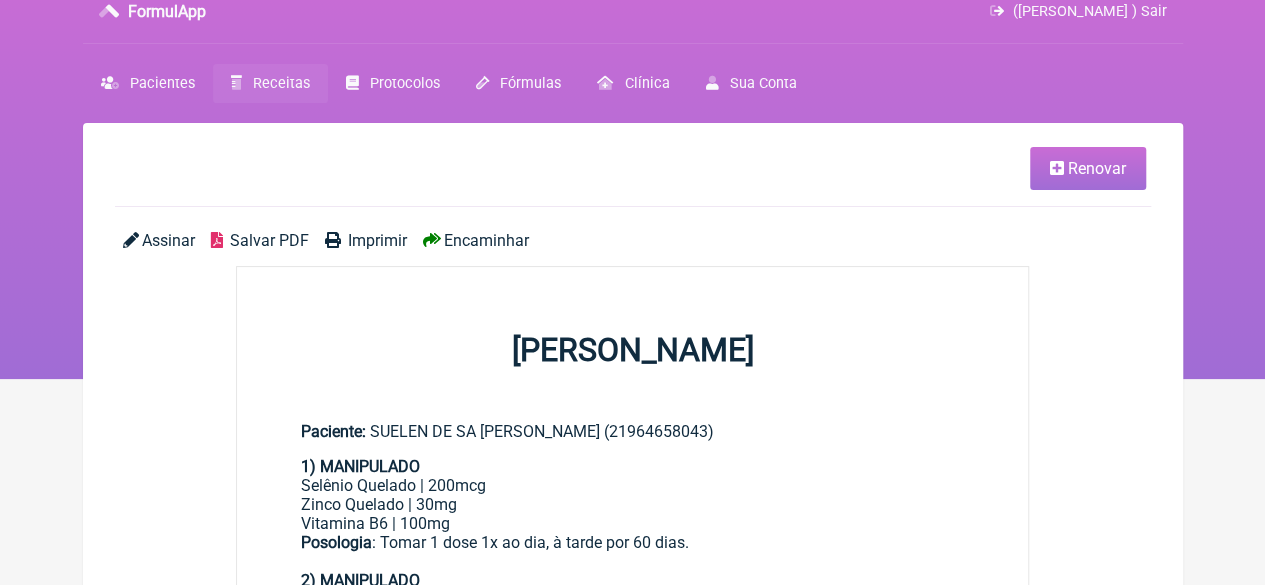scroll, scrollTop: 0, scrollLeft: 0, axis: both 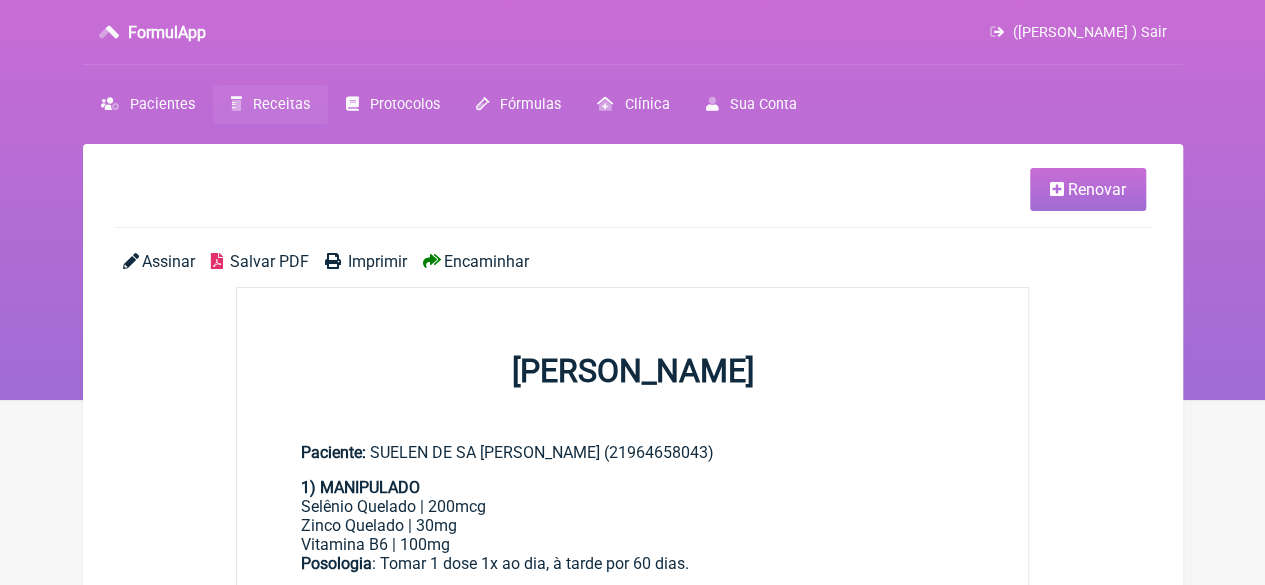 drag, startPoint x: 1039, startPoint y: 190, endPoint x: 970, endPoint y: 201, distance: 69.87131 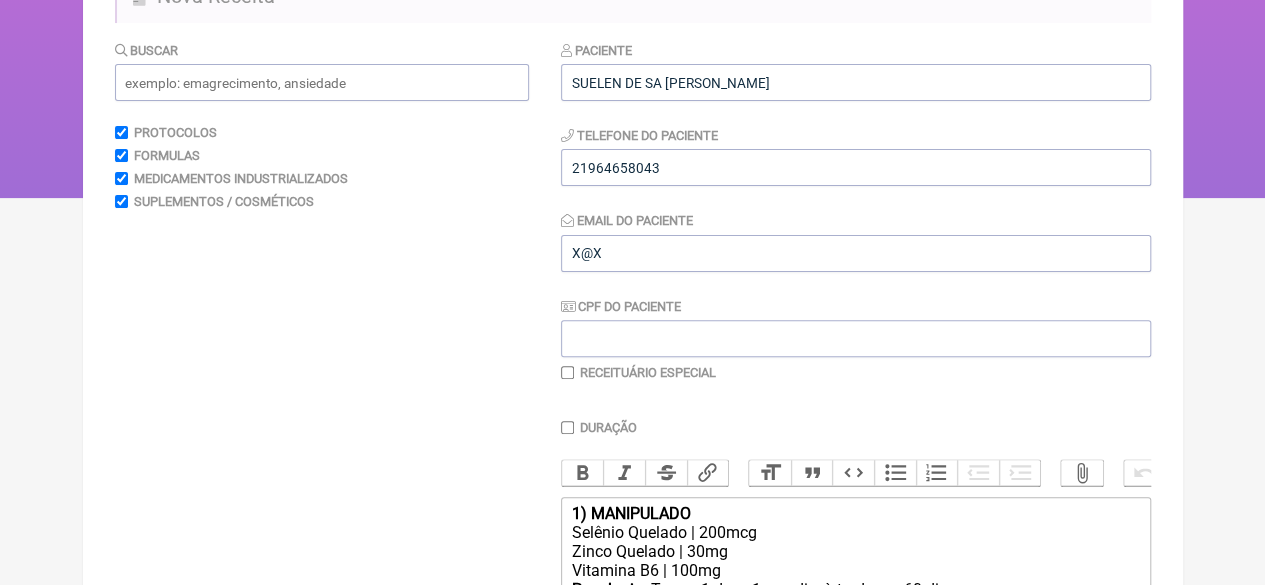 scroll, scrollTop: 600, scrollLeft: 0, axis: vertical 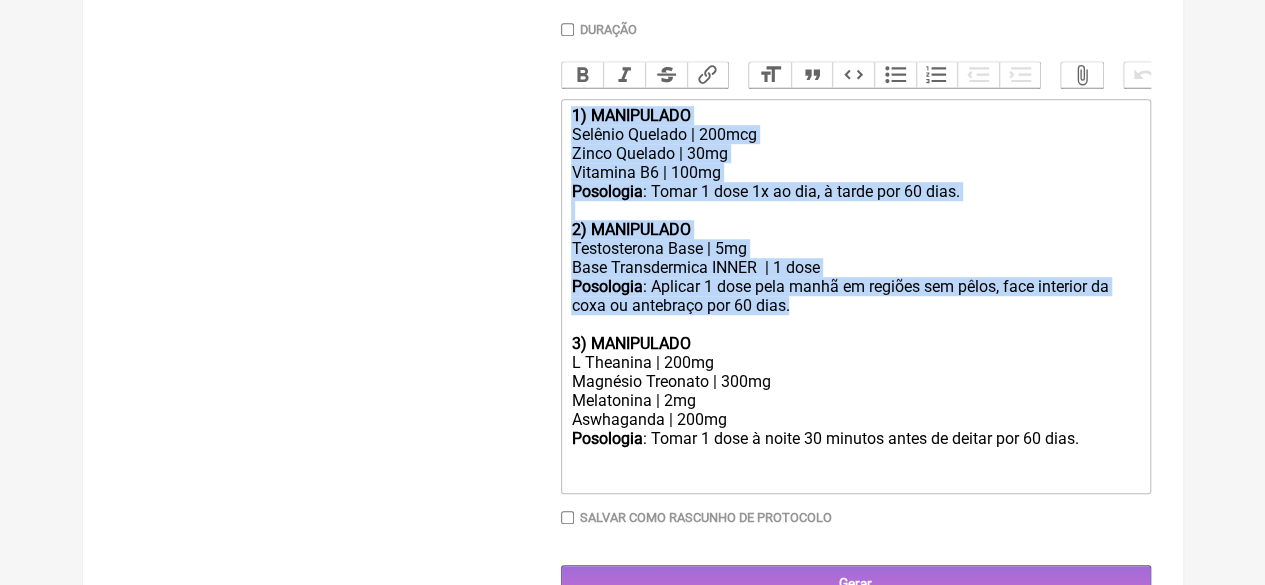 drag, startPoint x: 823, startPoint y: 329, endPoint x: 546, endPoint y: 127, distance: 342.83087 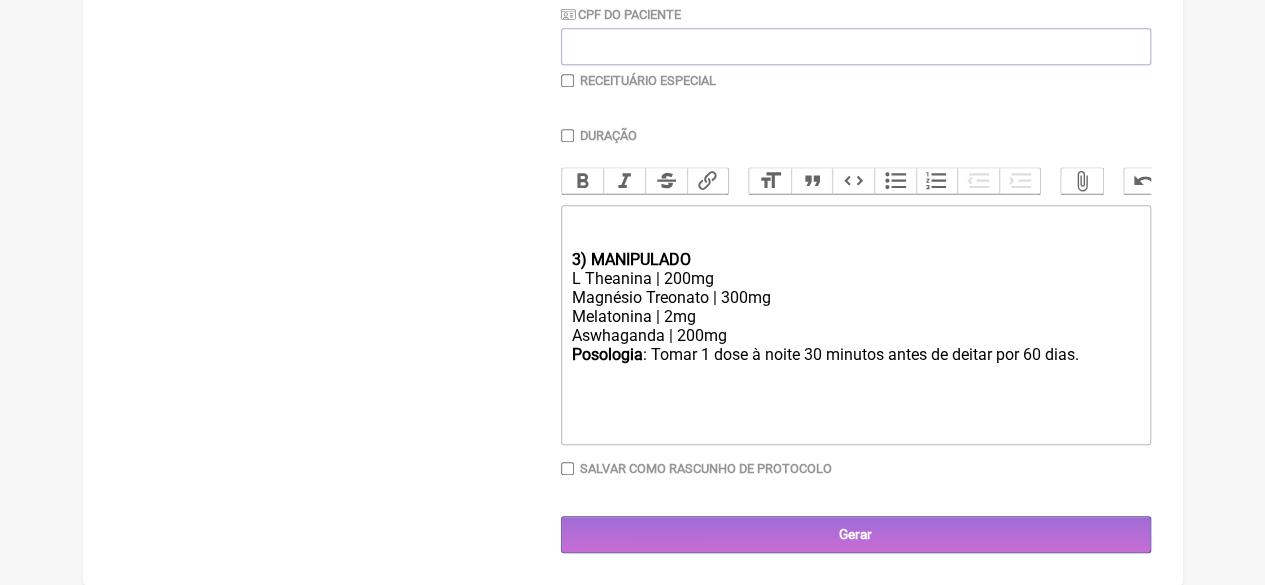 scroll, scrollTop: 510, scrollLeft: 0, axis: vertical 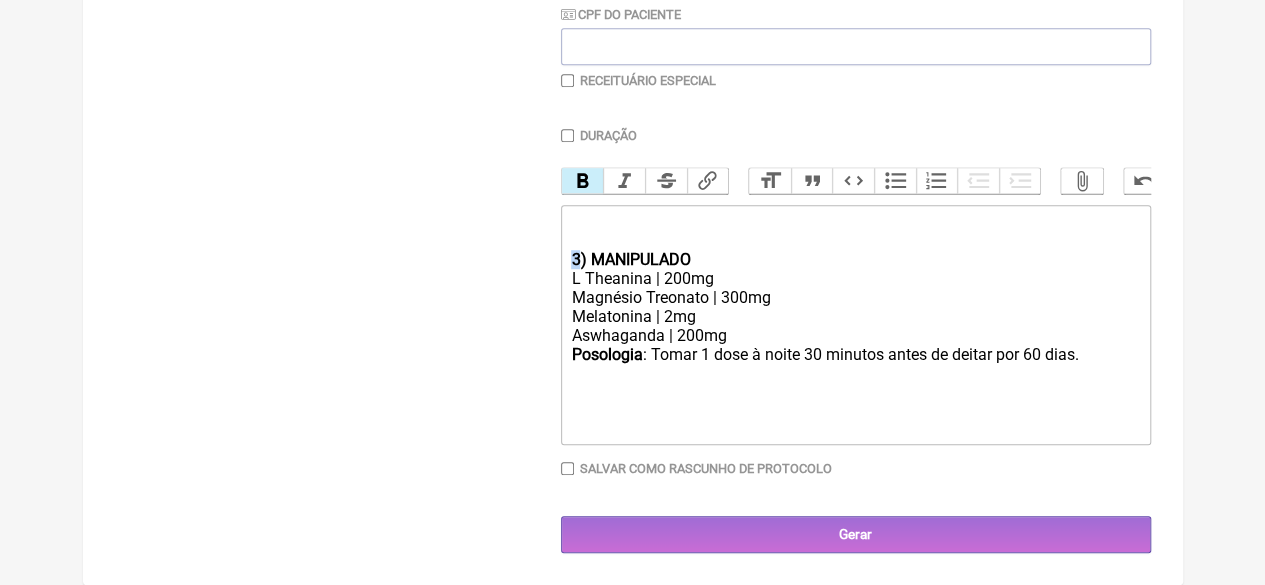 click on "3) MANIPULADO L Theanina | 200mg Magnésio Treonato | 300mg Melatonina | 2mg Aswhaganda | 200mg Posologia : Tomar 1 dose à noite 30 minutos antes de deitar por 60 dias." 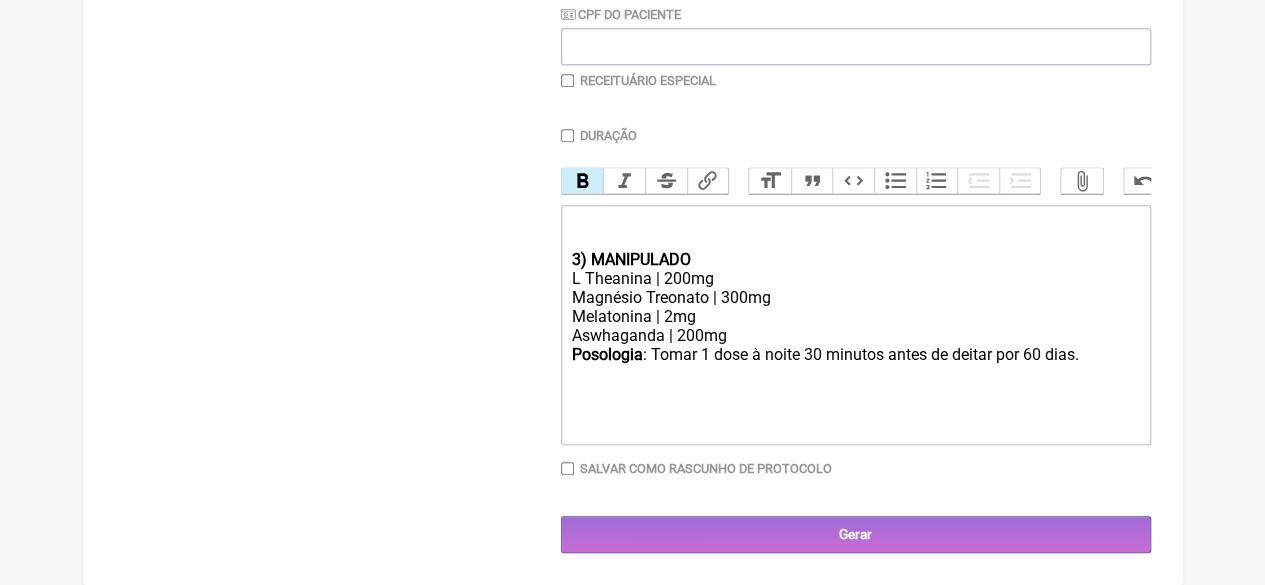 type on "<div><br><br></div><div><strong>1) MANIPULADO</strong></div><div>L Theanina | 200mg</div><div>Magnésio Treonato | 300mg<br>Melatonina | 2mg</div><div>Aswhaganda | 200mg</div><div><strong>Posologia</strong>: Tomar 1 dose à noite 30 minutos antes de deitar por 60 dias.<br><br><br></div>" 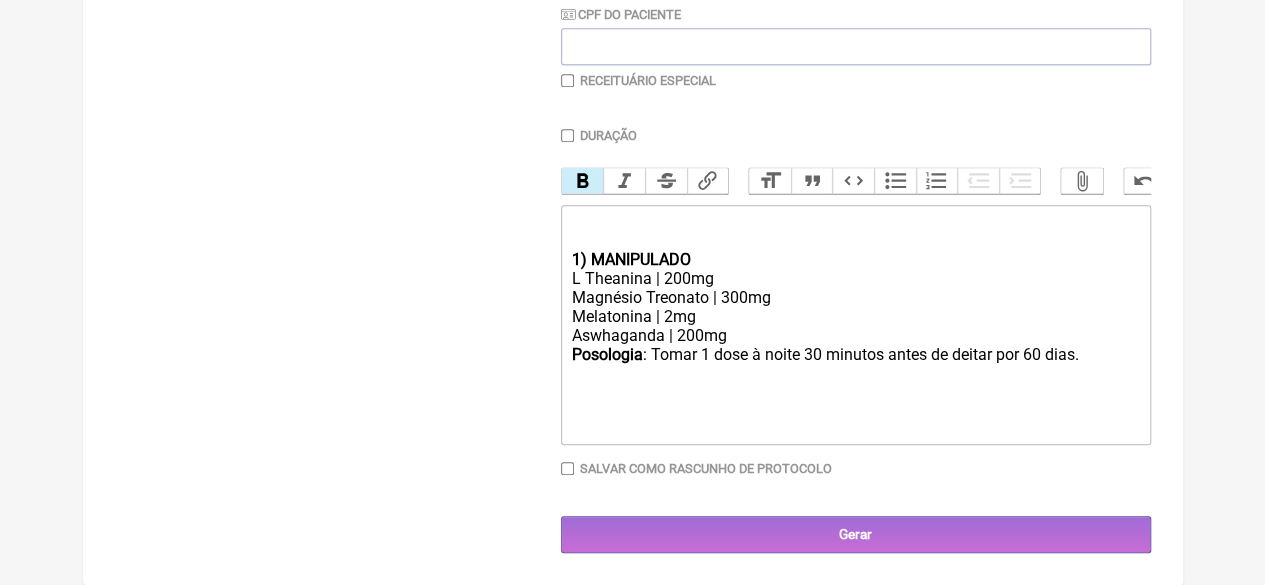 click on "Duração" at bounding box center [567, 135] 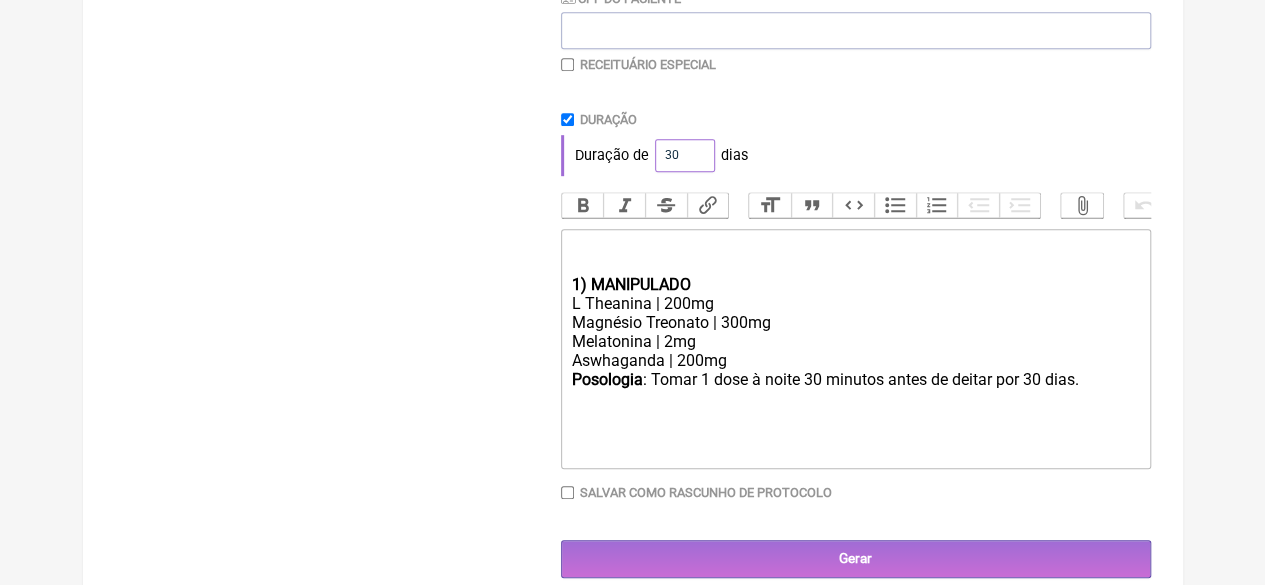 drag, startPoint x: 674, startPoint y: 153, endPoint x: 621, endPoint y: 159, distance: 53.338543 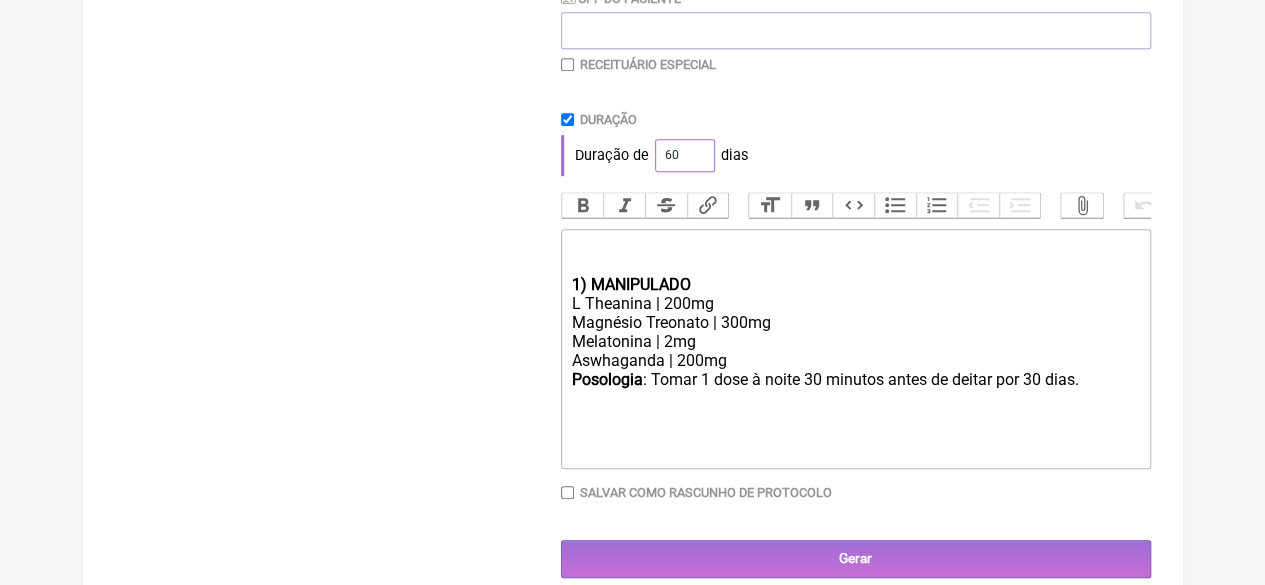 type on "60" 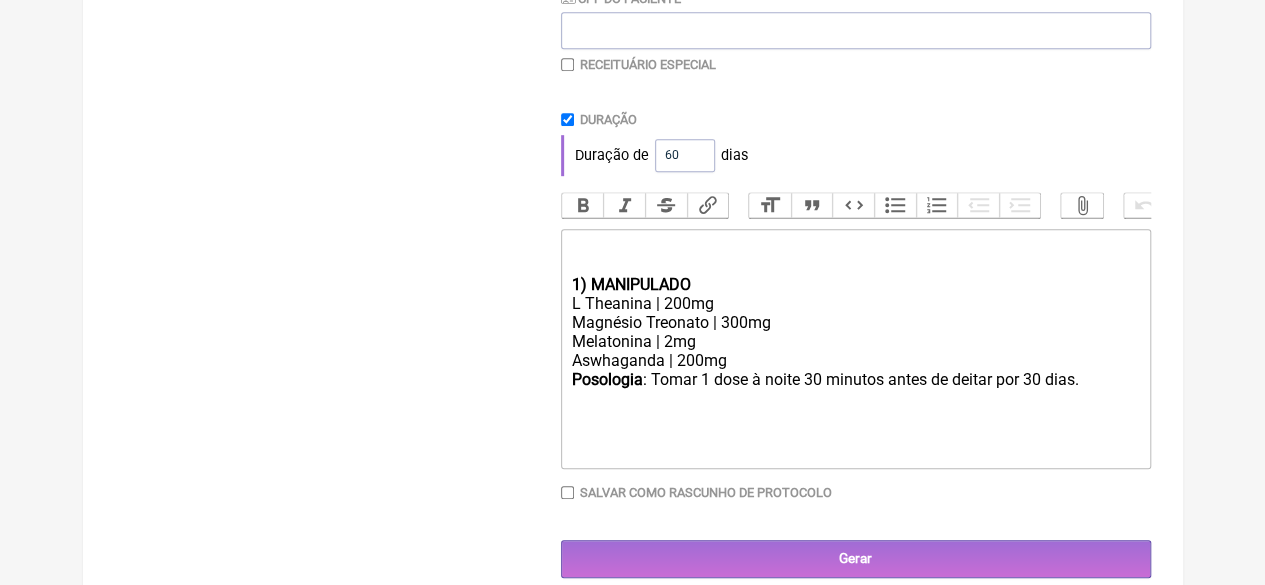 click on "Duração" at bounding box center [856, 119] 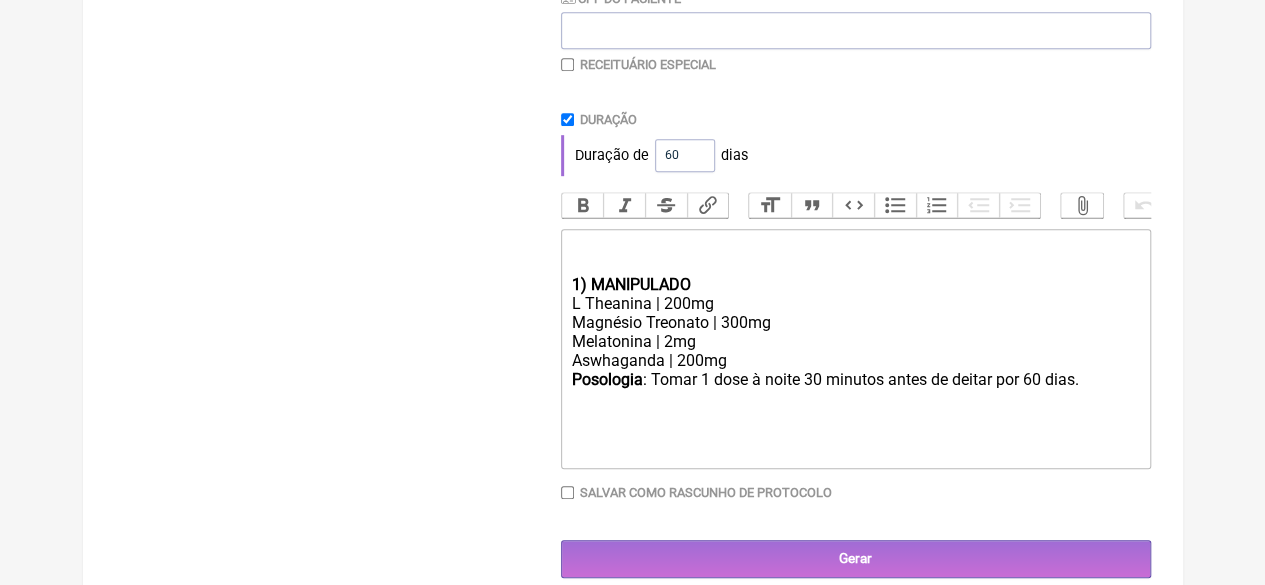 scroll, scrollTop: 551, scrollLeft: 0, axis: vertical 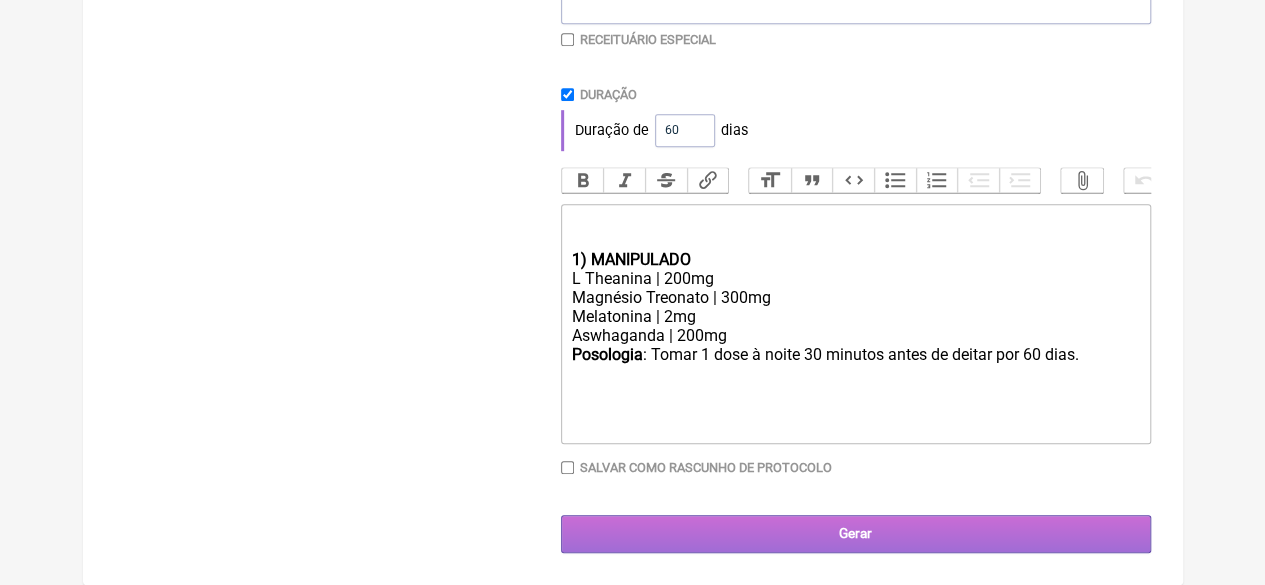 click on "Gerar" at bounding box center [856, 533] 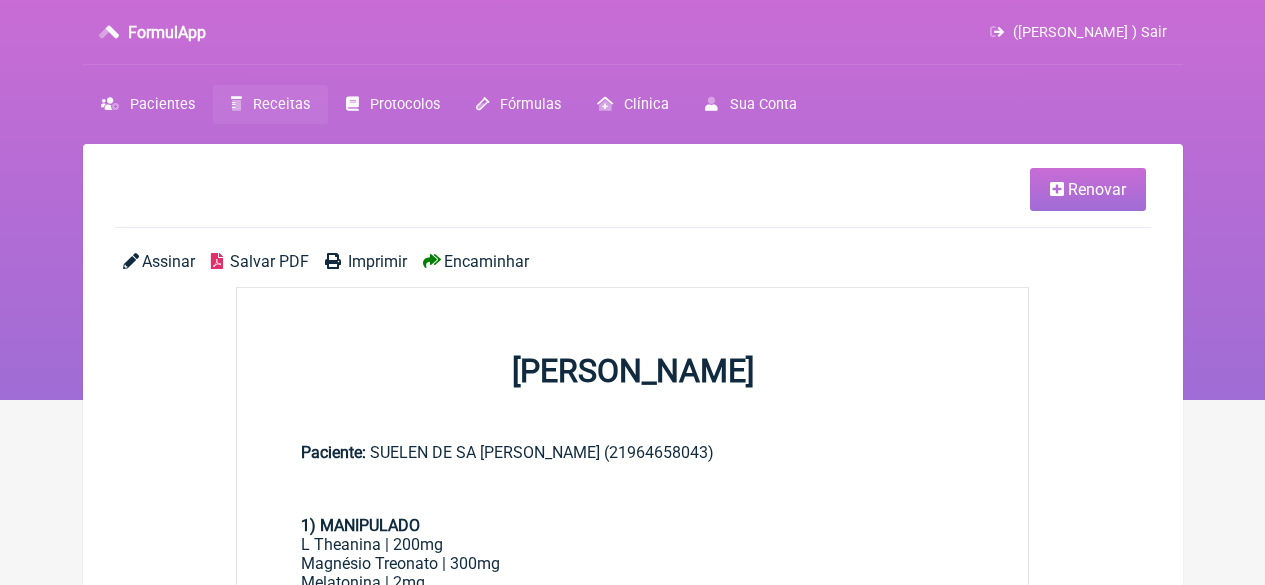 scroll, scrollTop: 0, scrollLeft: 0, axis: both 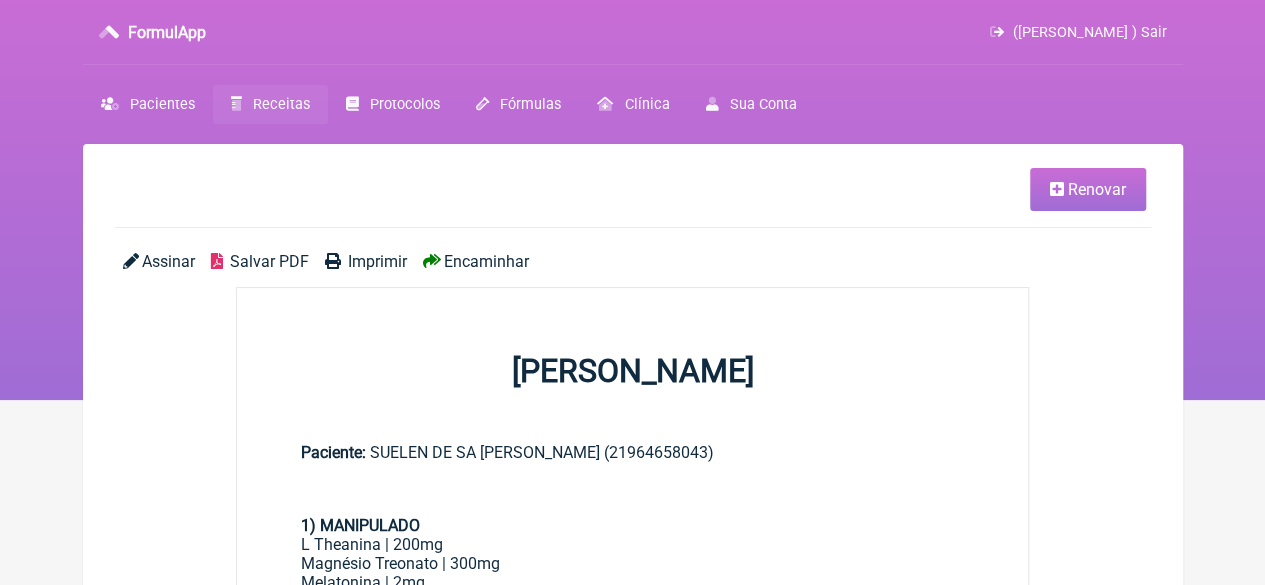 click on "Imprimir" at bounding box center (377, 261) 